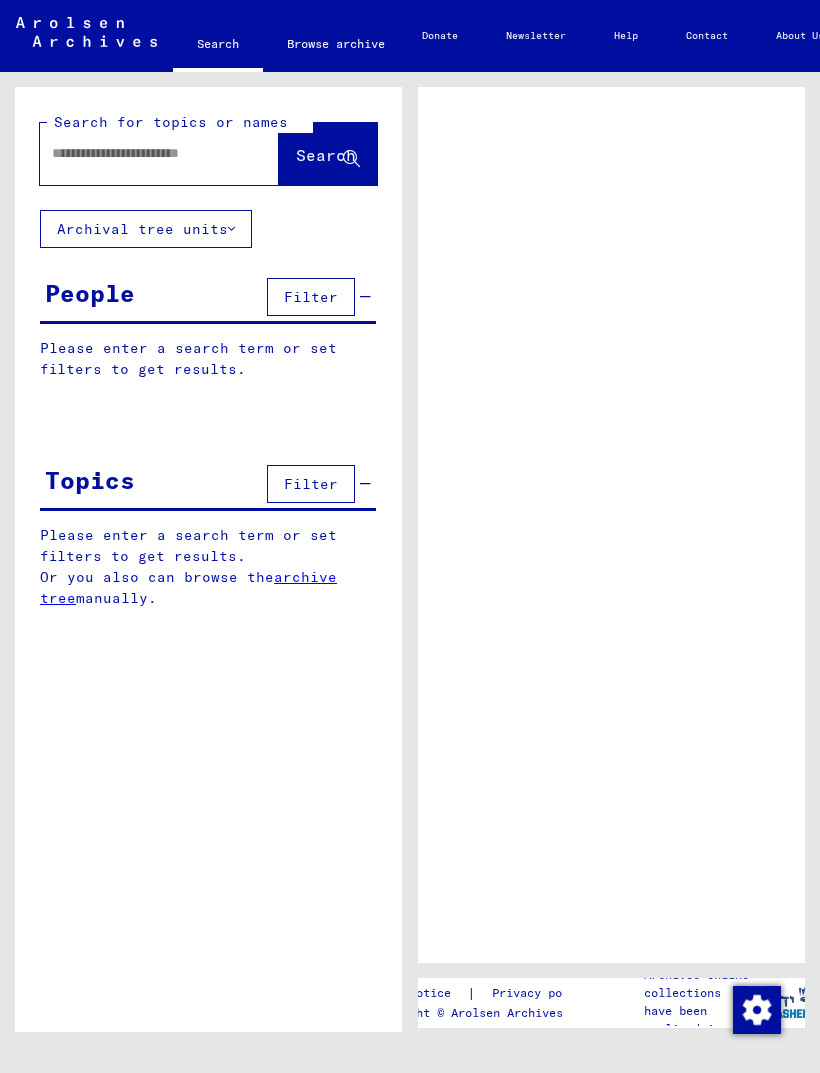 scroll, scrollTop: 0, scrollLeft: 0, axis: both 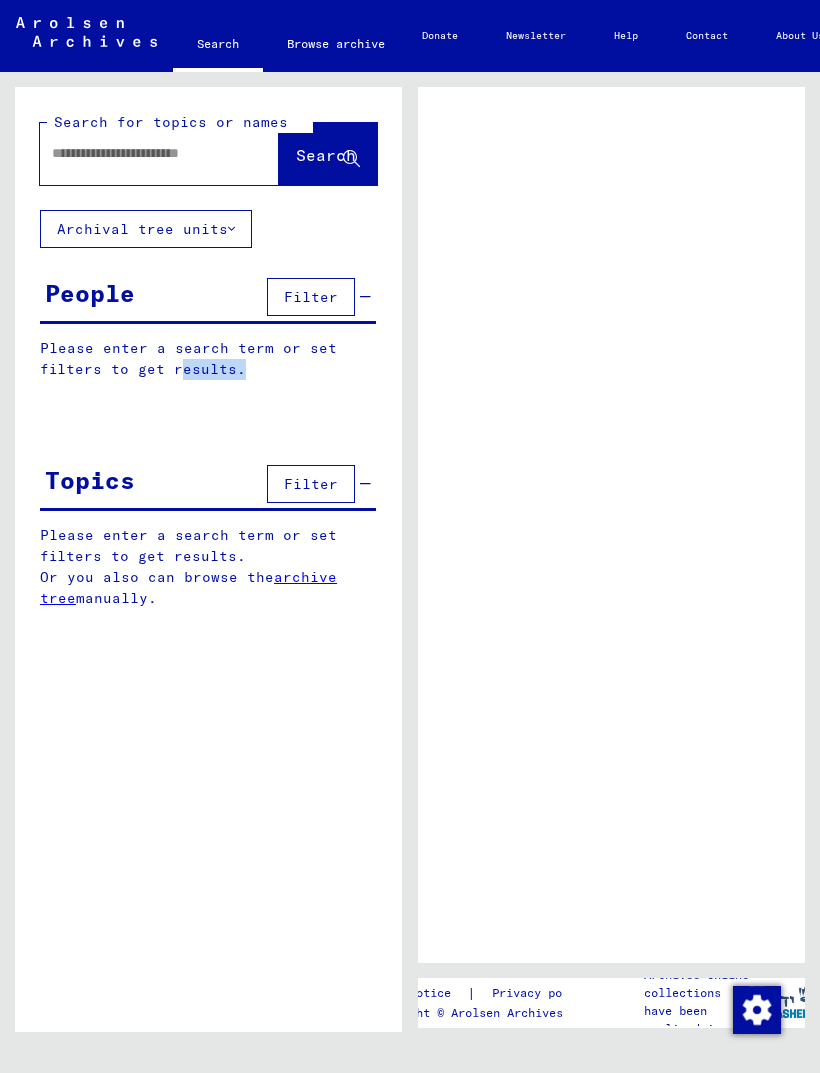 click at bounding box center [141, 153] 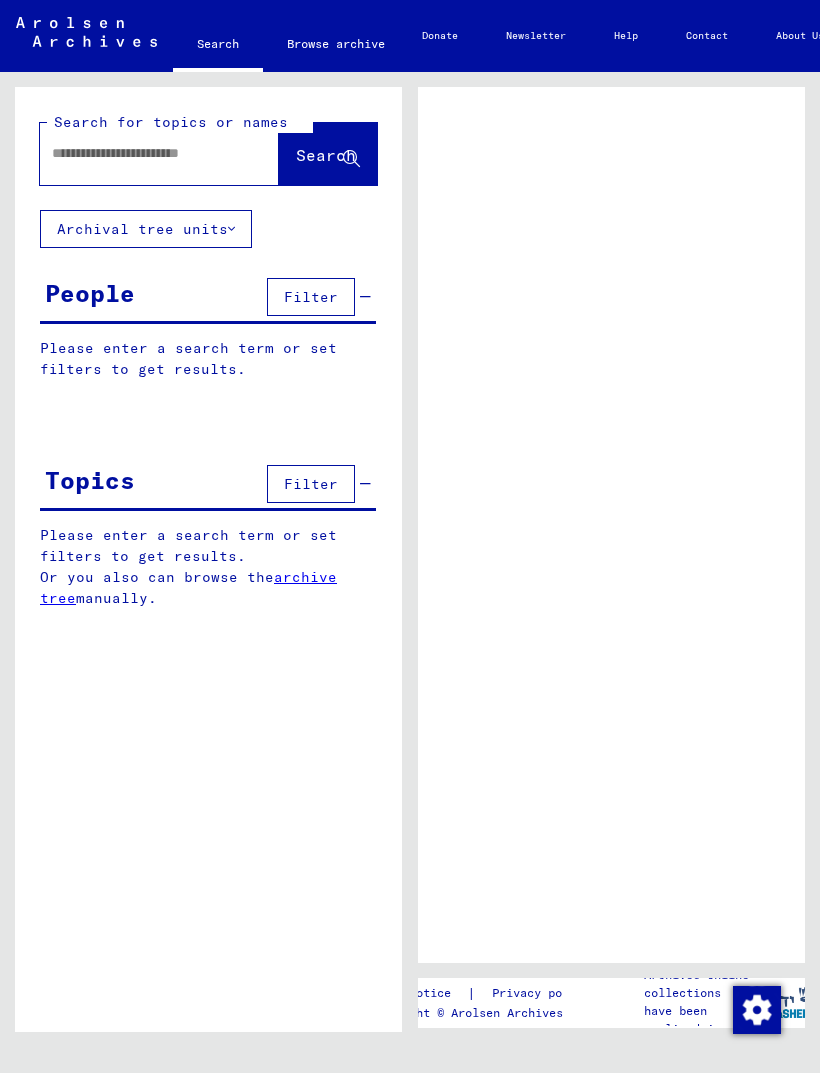 type on "*" 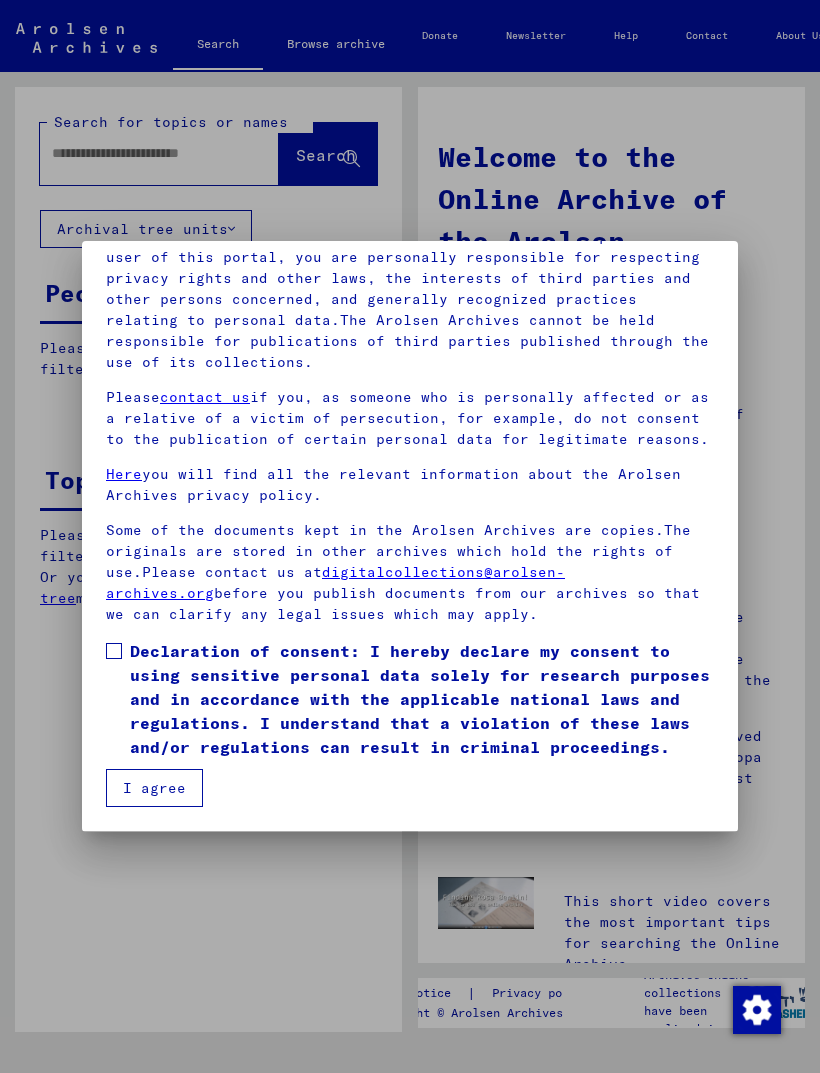 scroll, scrollTop: 235, scrollLeft: 0, axis: vertical 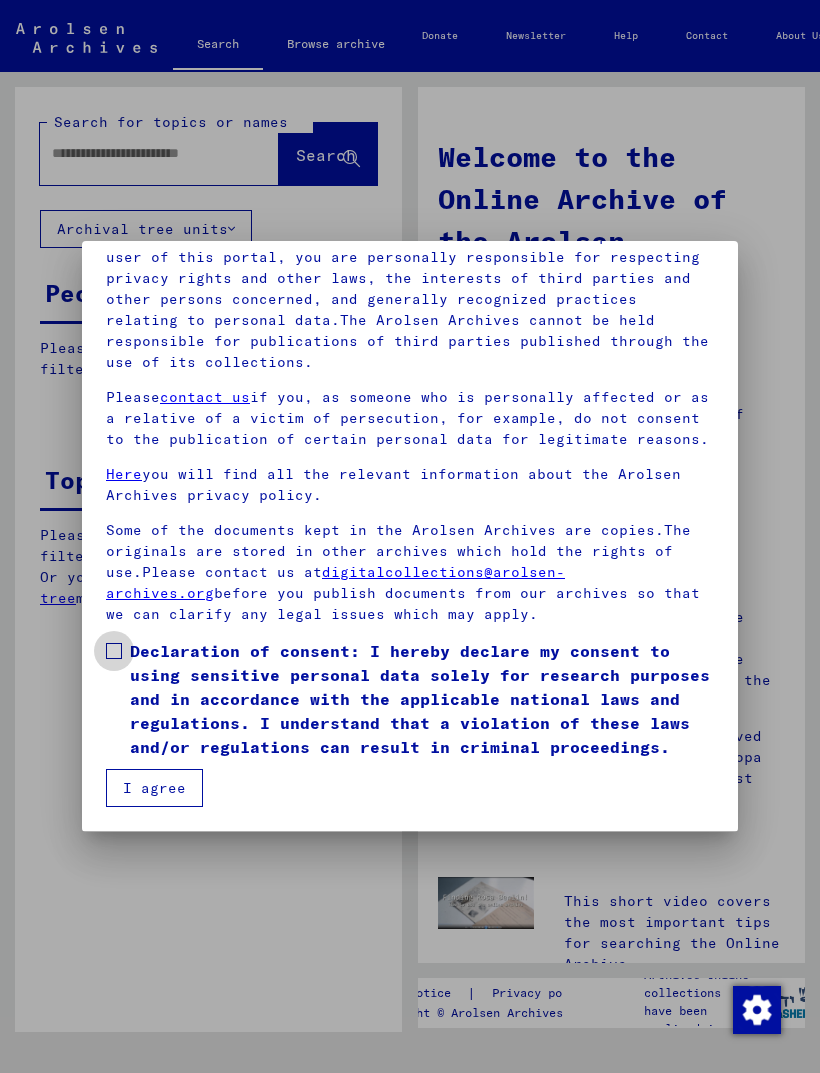 click on "Declaration of consent: I hereby declare my consent to using sensitive personal data solely for research purposes and in accordance with the applicable national laws and regulations. I understand that a violation of these laws and/or regulations can result in criminal proceedings." at bounding box center [410, 699] 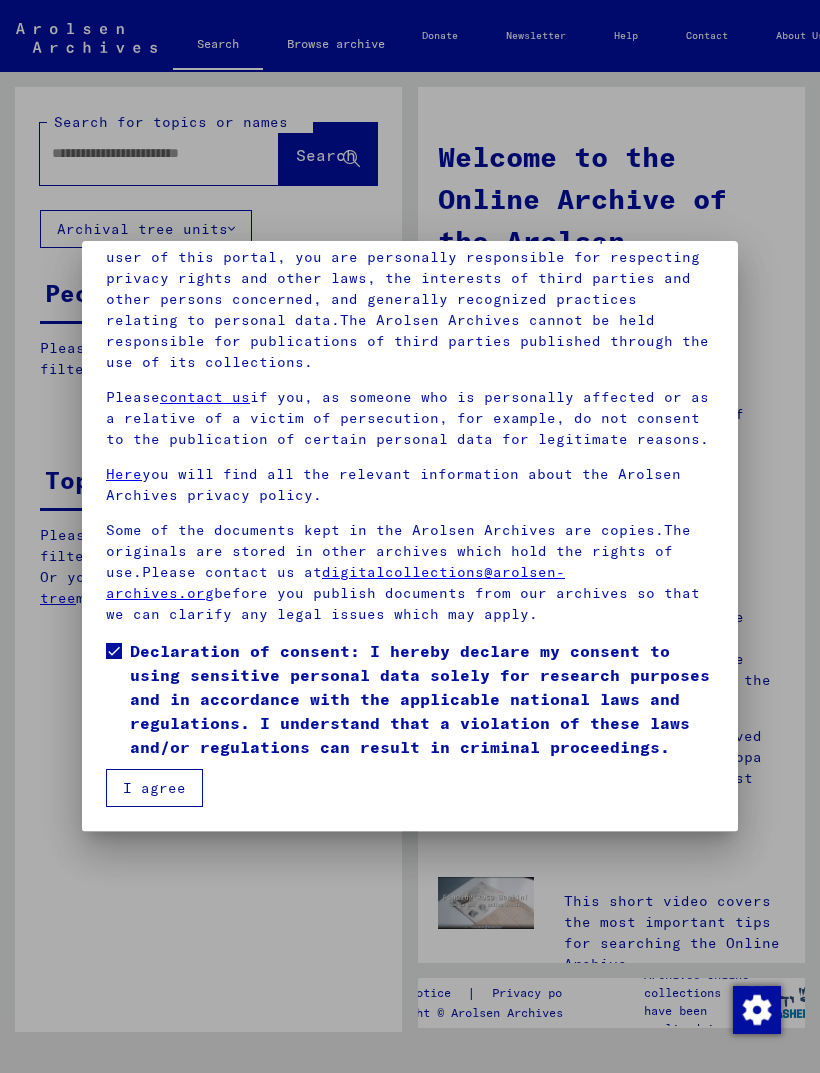click on "I agree" at bounding box center [154, 788] 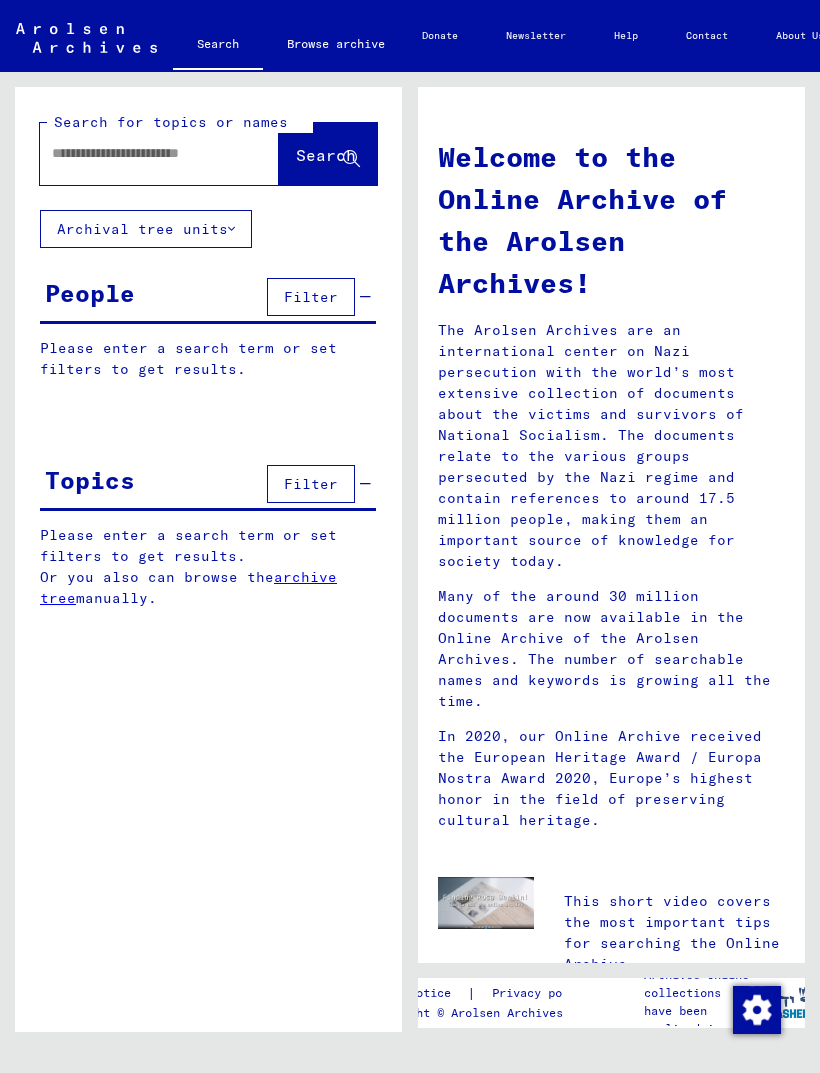 click at bounding box center [135, 153] 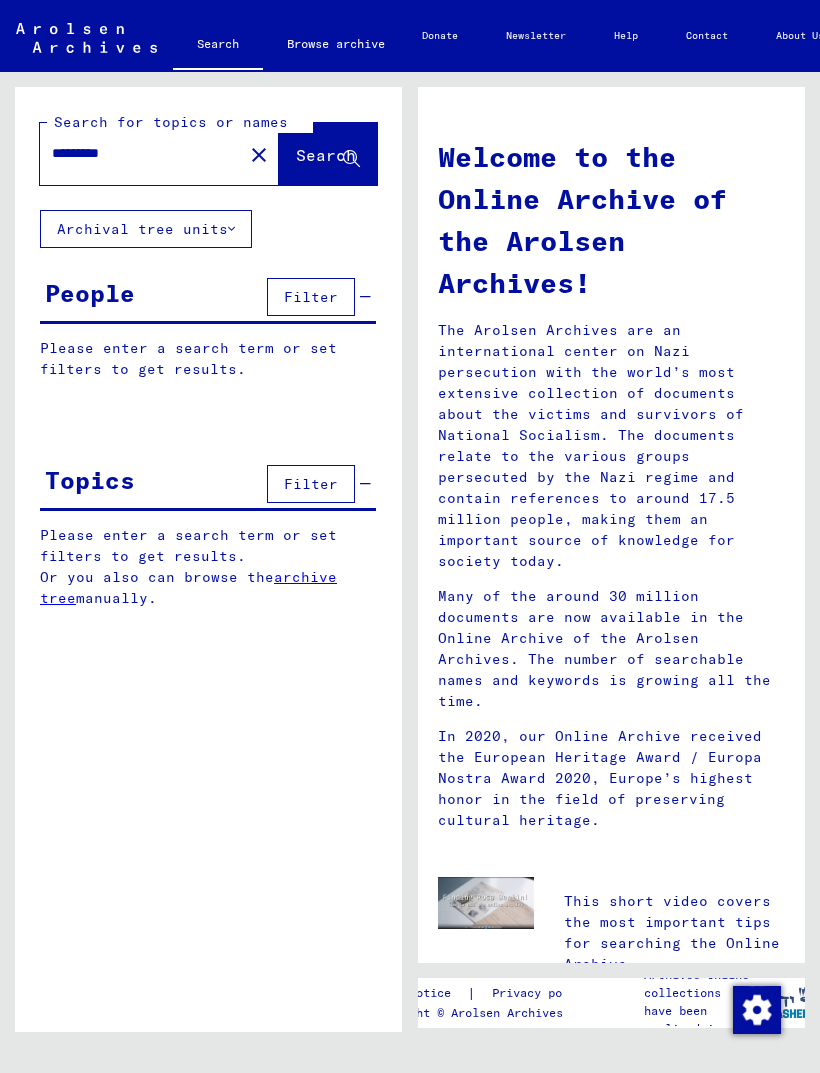 scroll, scrollTop: 10, scrollLeft: 0, axis: vertical 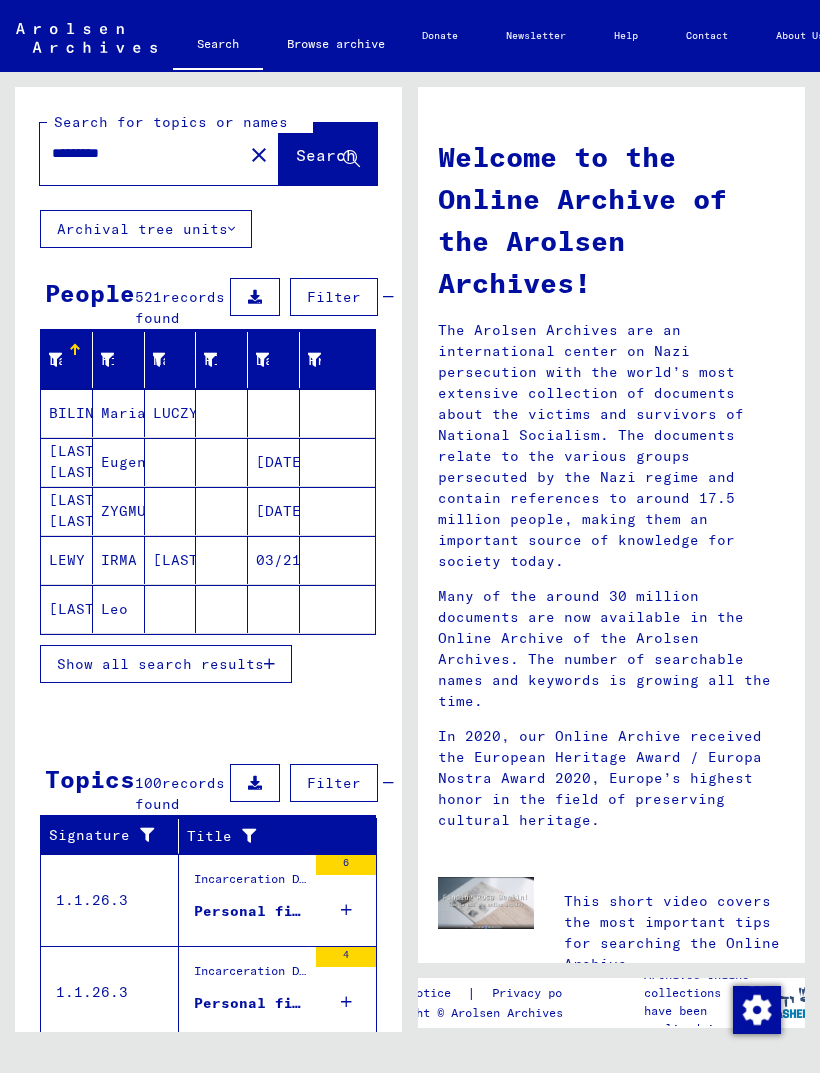 click on "Show all search results" at bounding box center [160, 664] 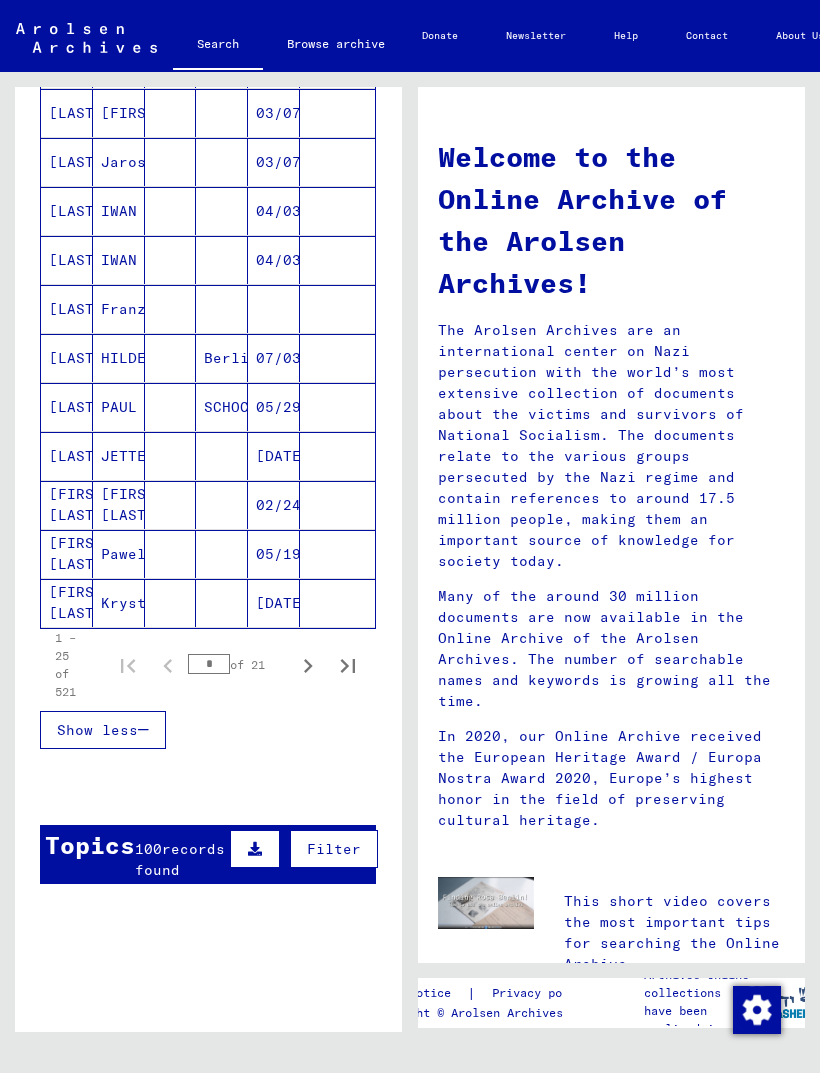 scroll, scrollTop: 988, scrollLeft: 0, axis: vertical 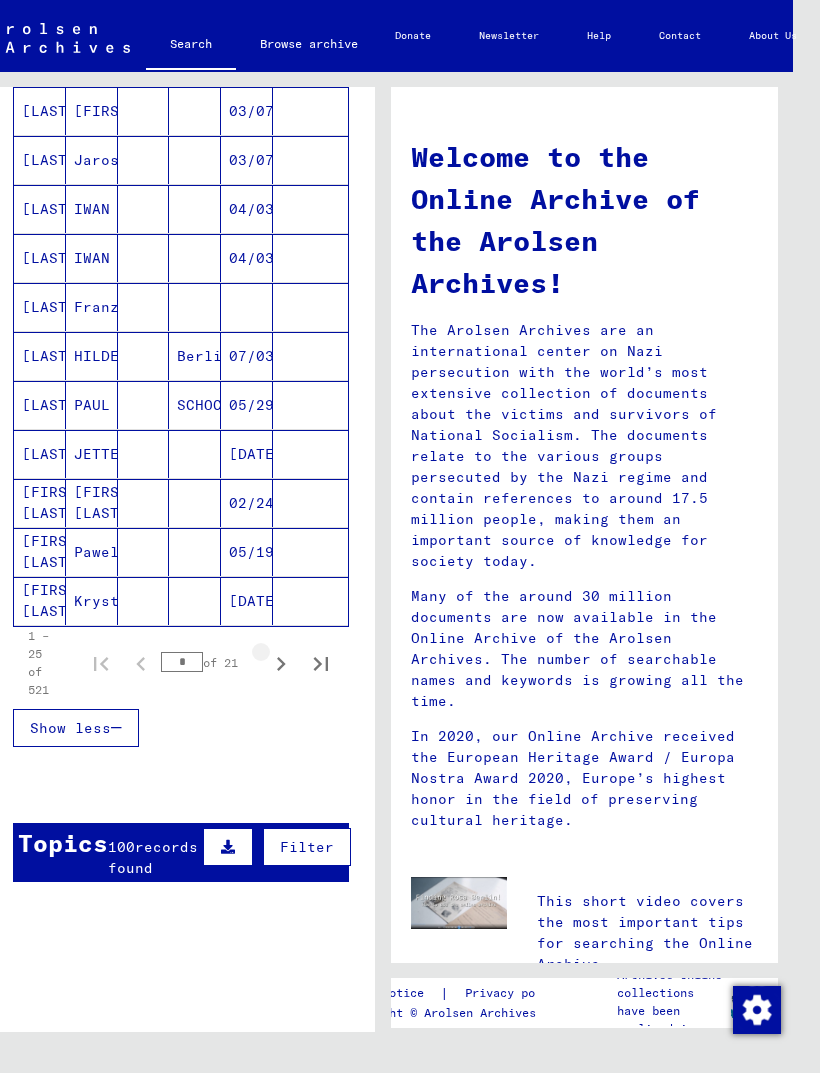 click 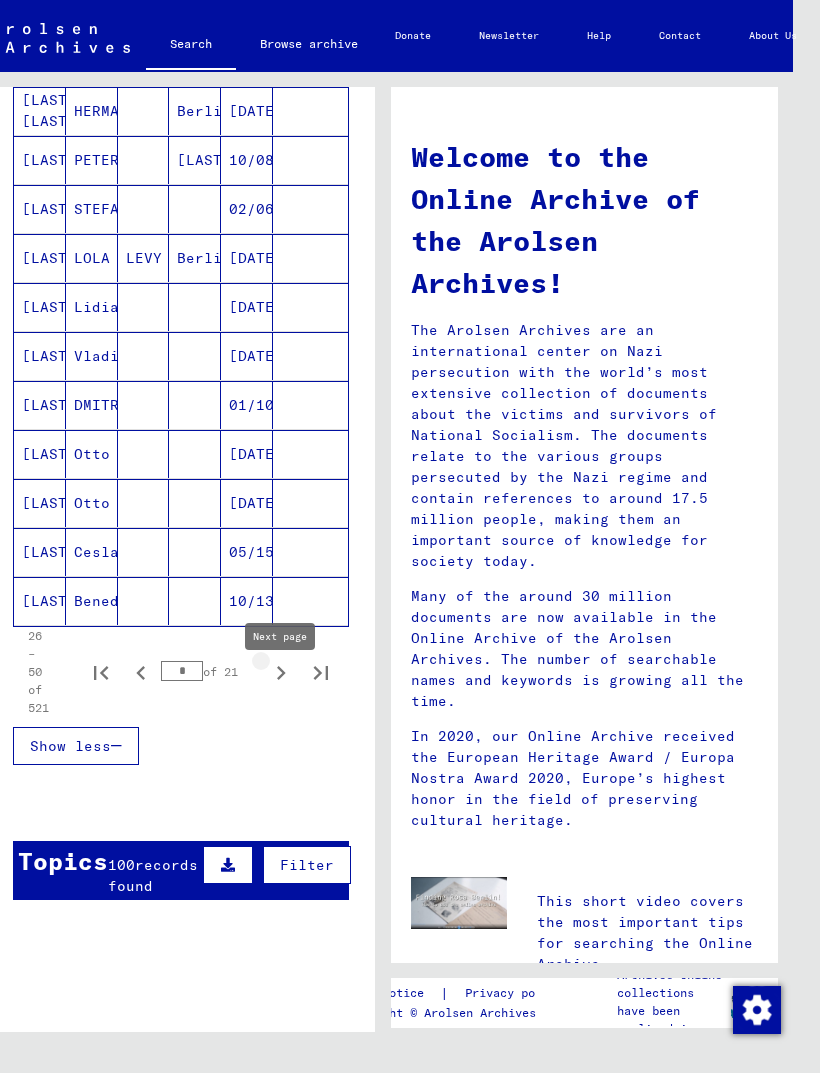 click 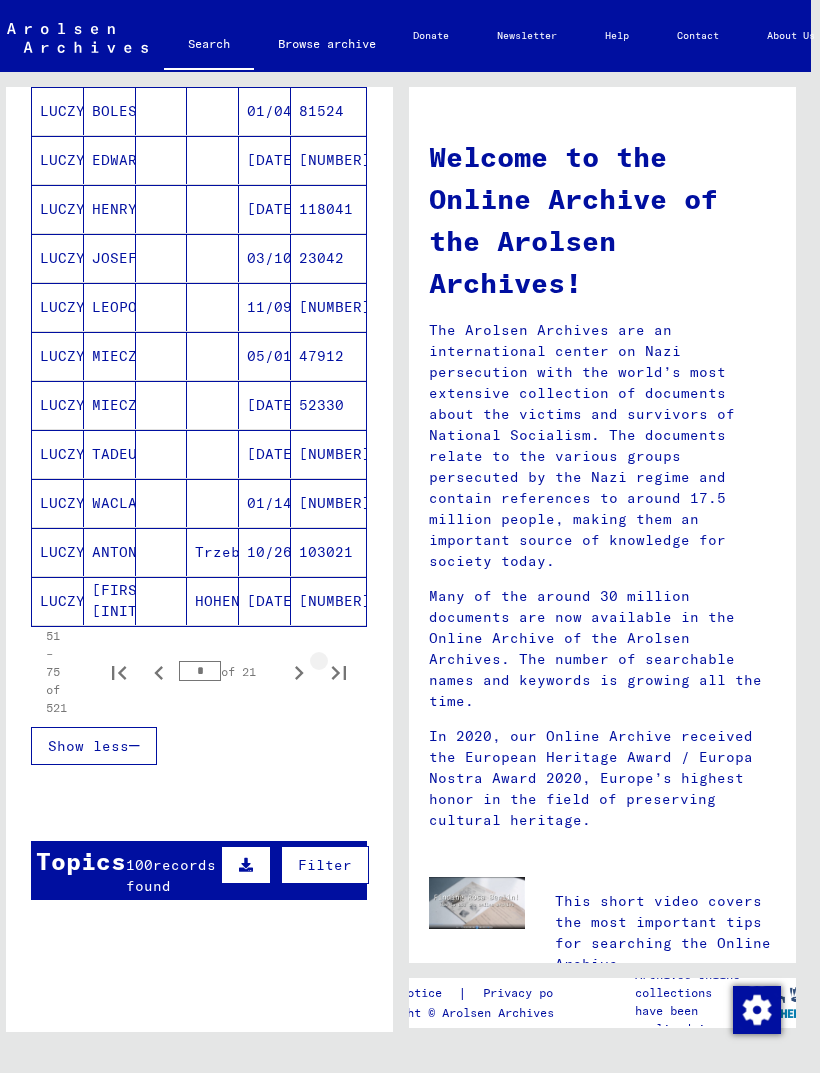 scroll, scrollTop: 0, scrollLeft: 9, axis: horizontal 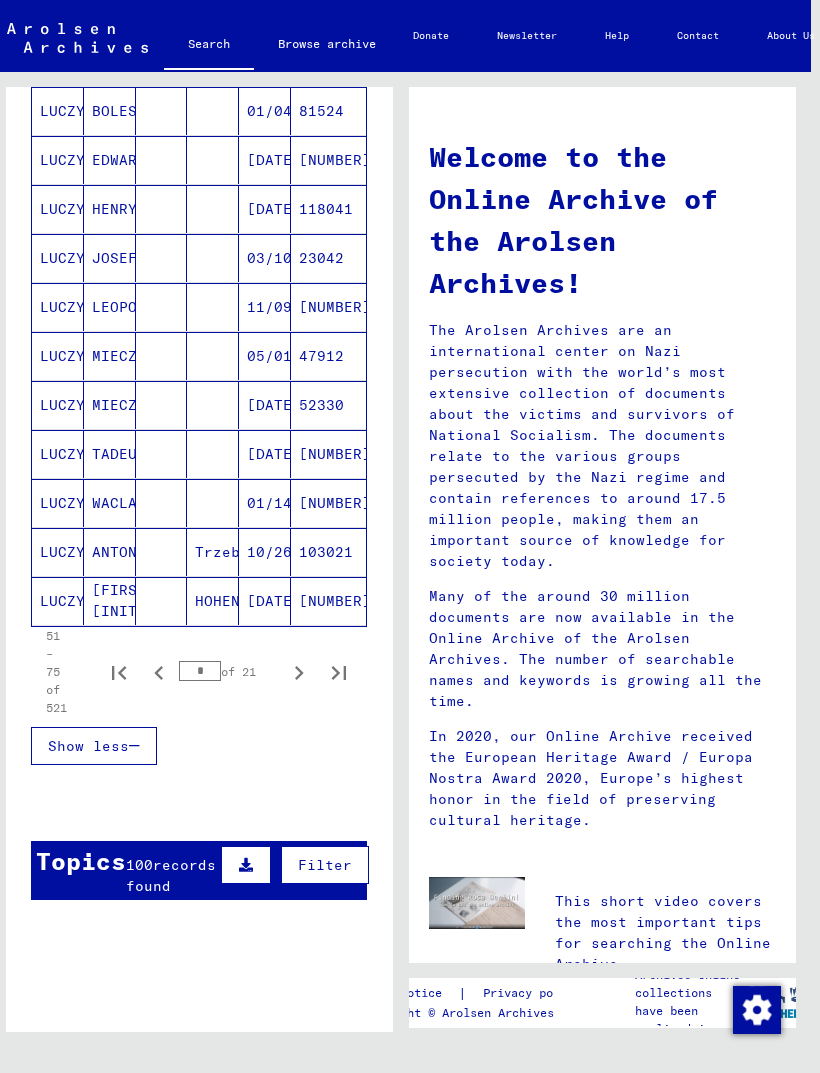 click 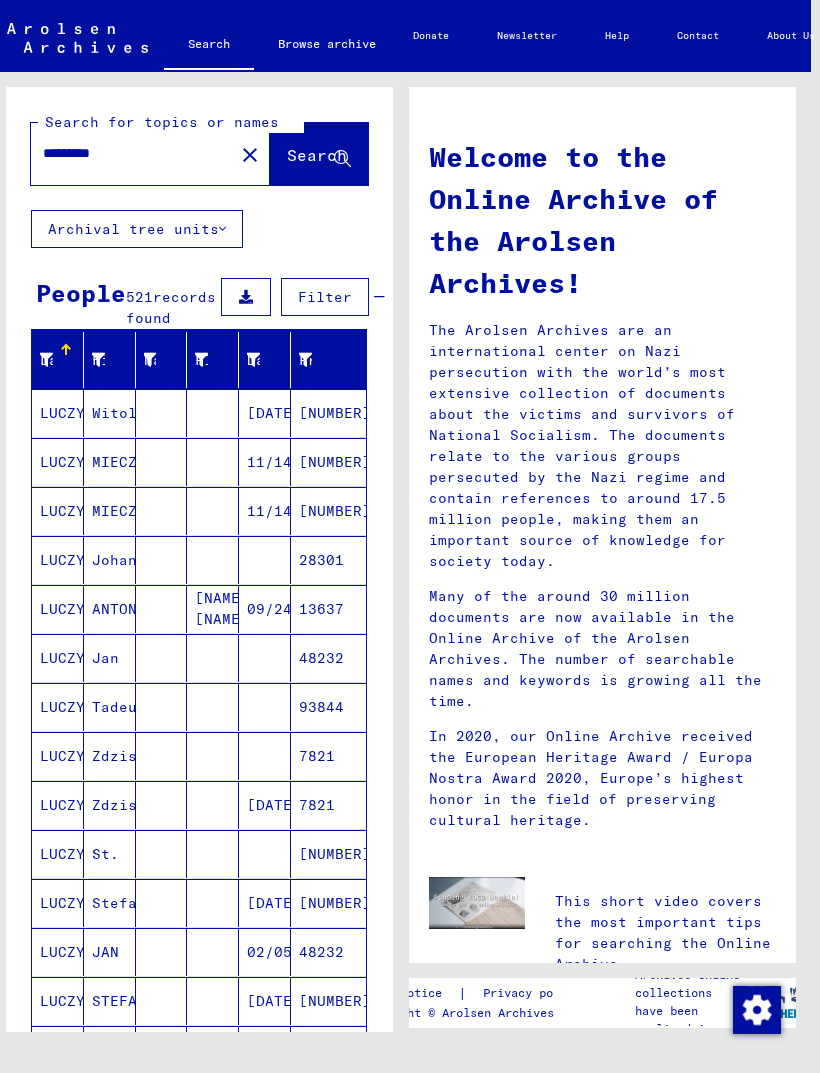 scroll, scrollTop: 0, scrollLeft: 0, axis: both 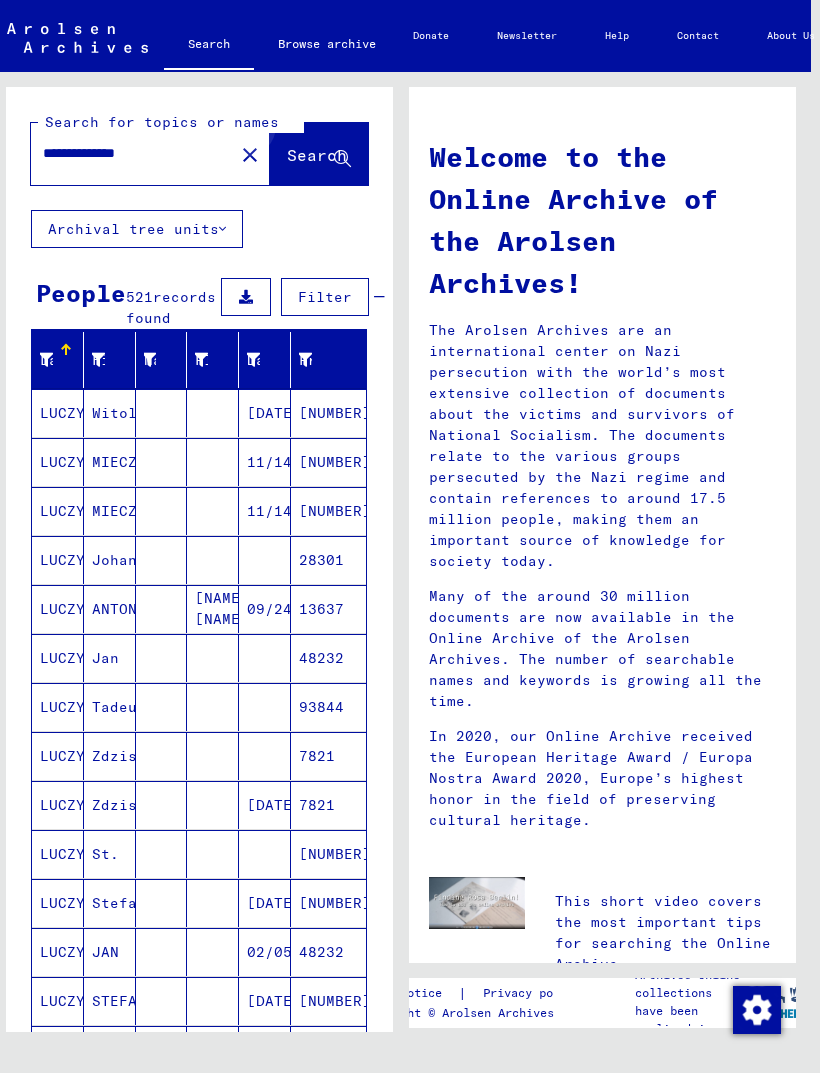 click on "Search" 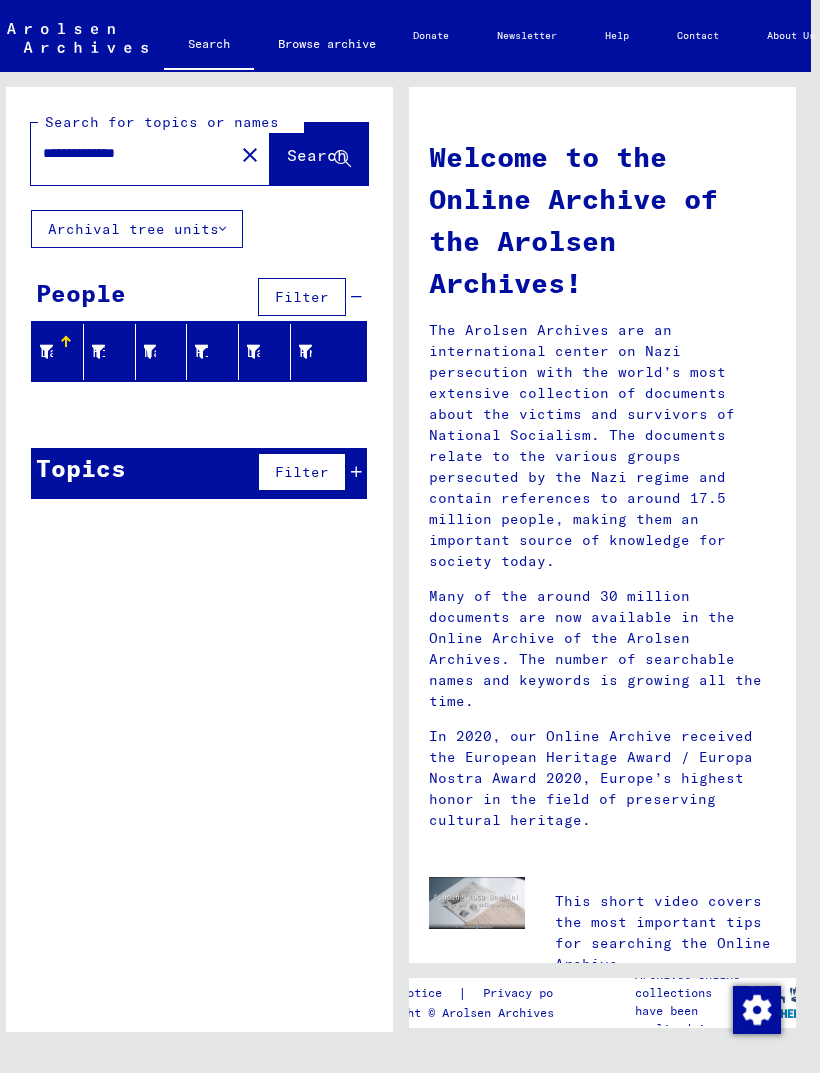 click on "**********" at bounding box center (126, 153) 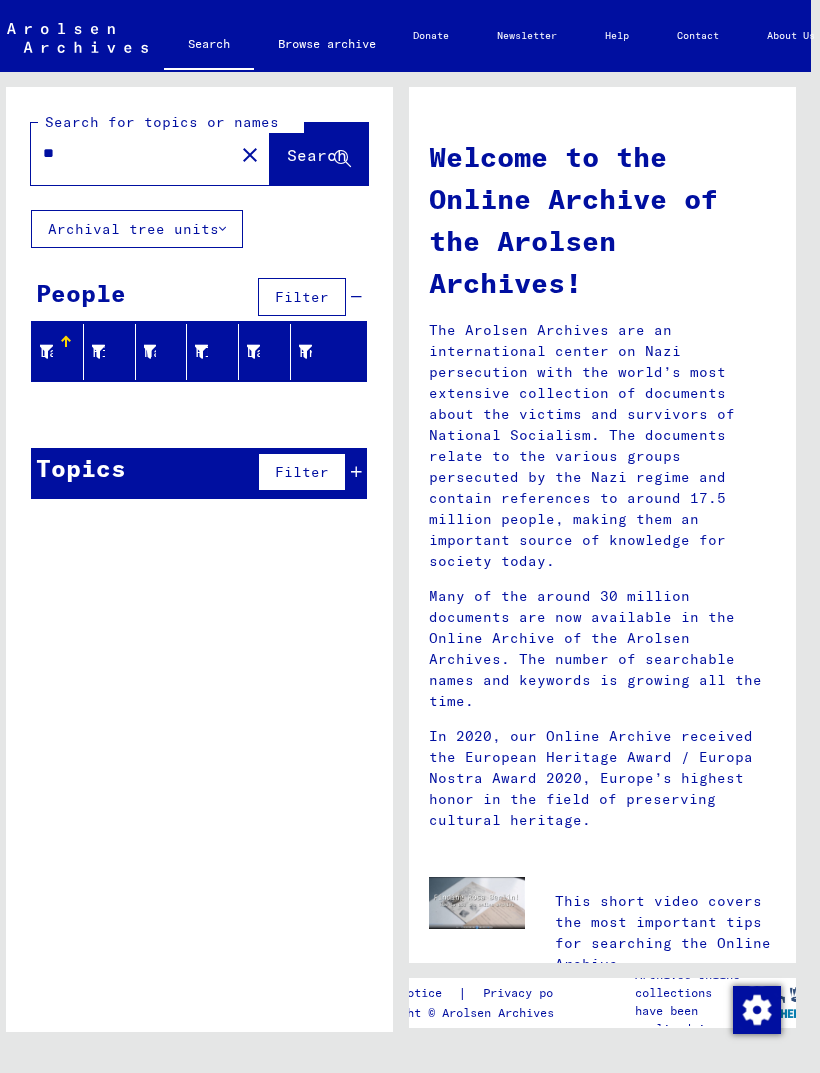 type on "*" 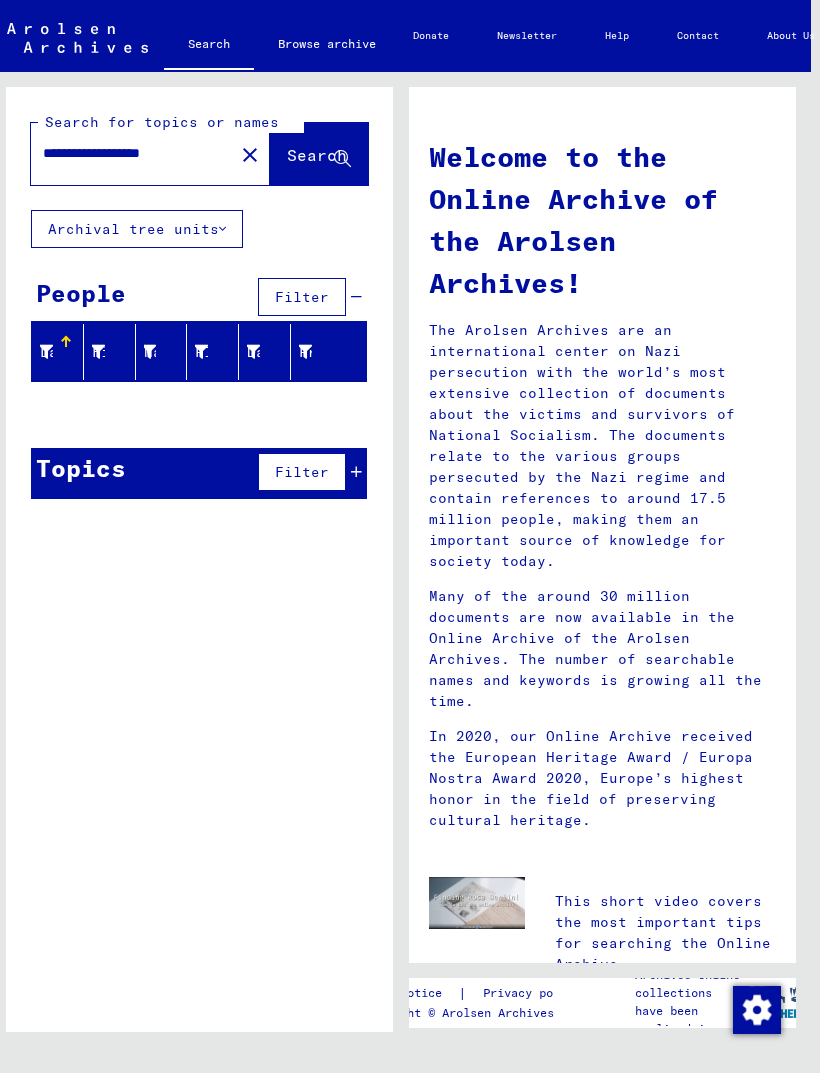 type on "**********" 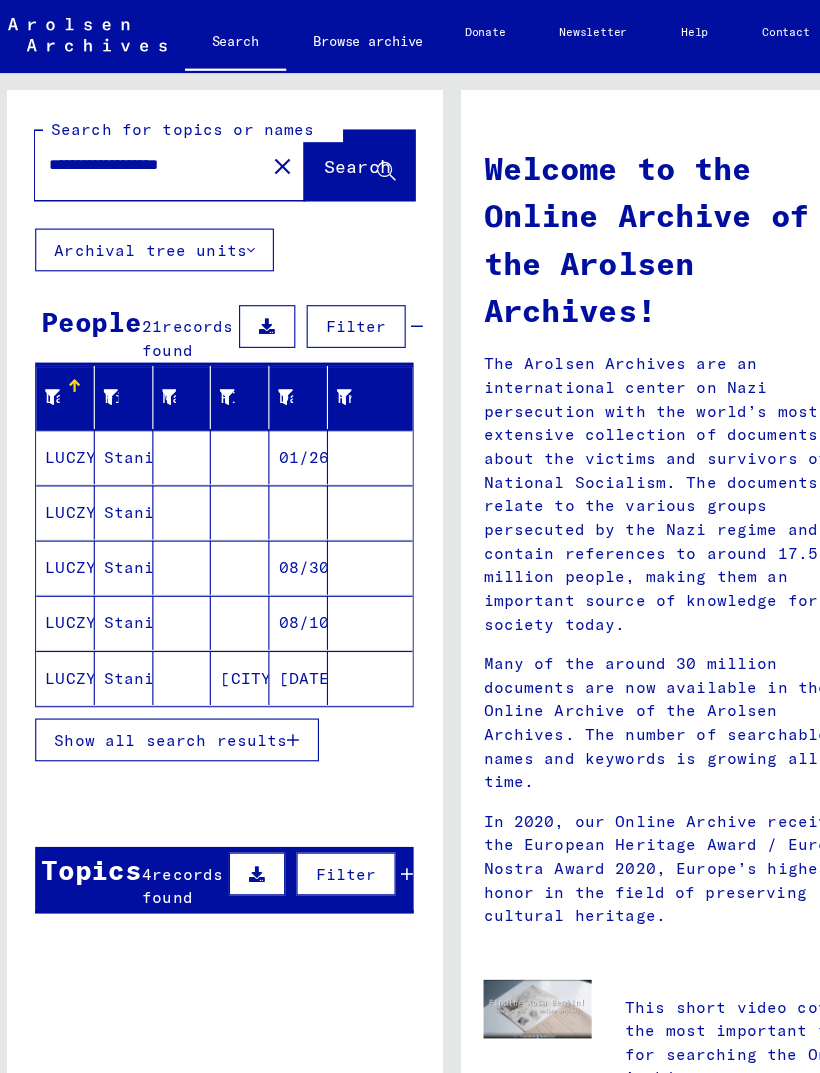 click on "Stanislaw" at bounding box center (110, 462) 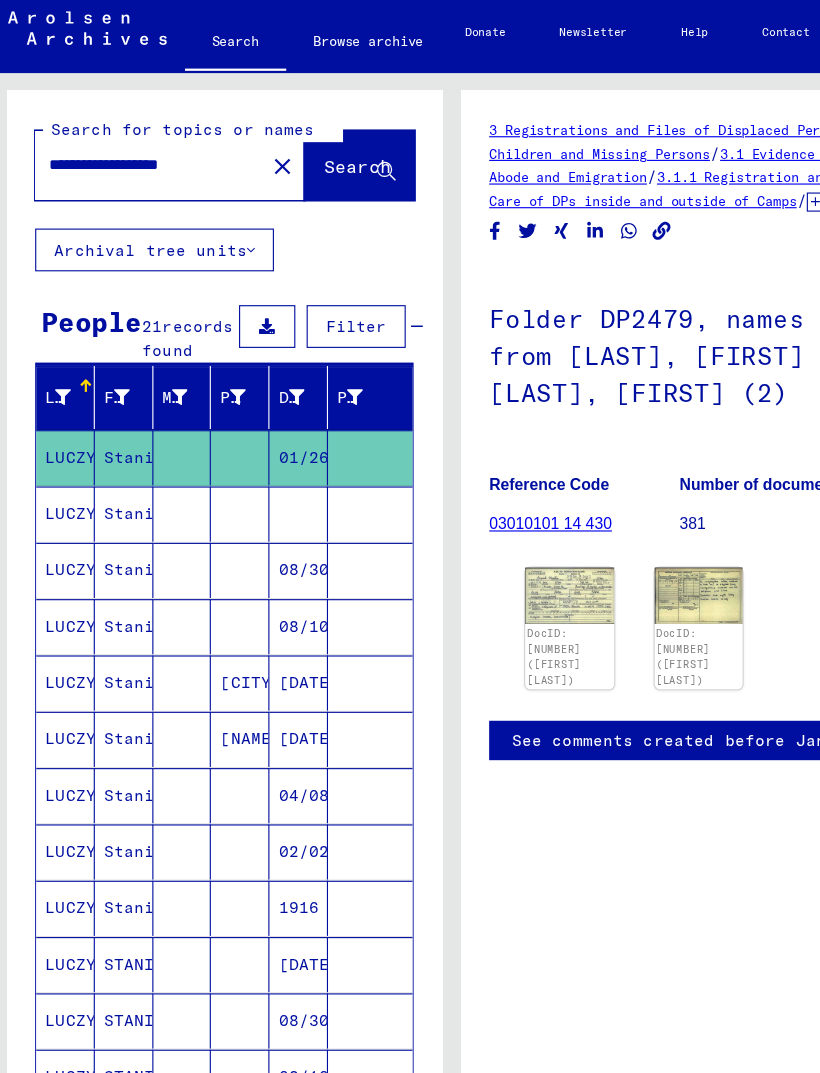 scroll, scrollTop: 0, scrollLeft: 0, axis: both 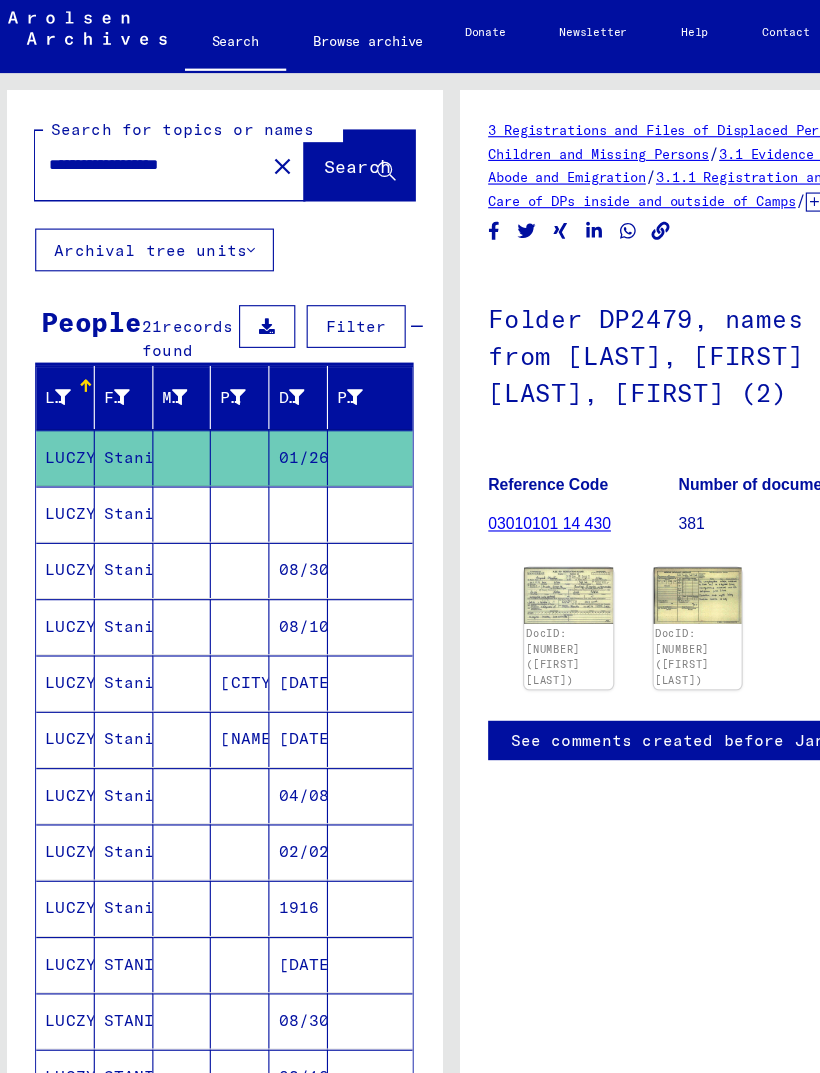 click 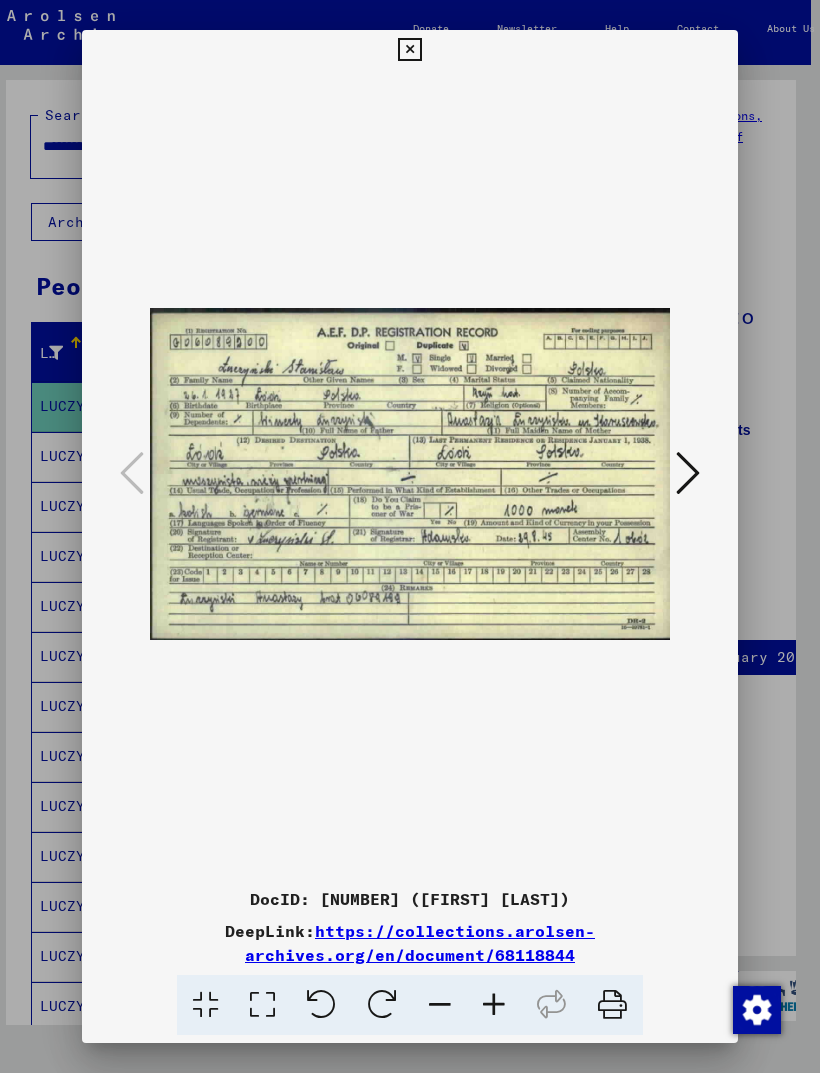click at bounding box center (409, 50) 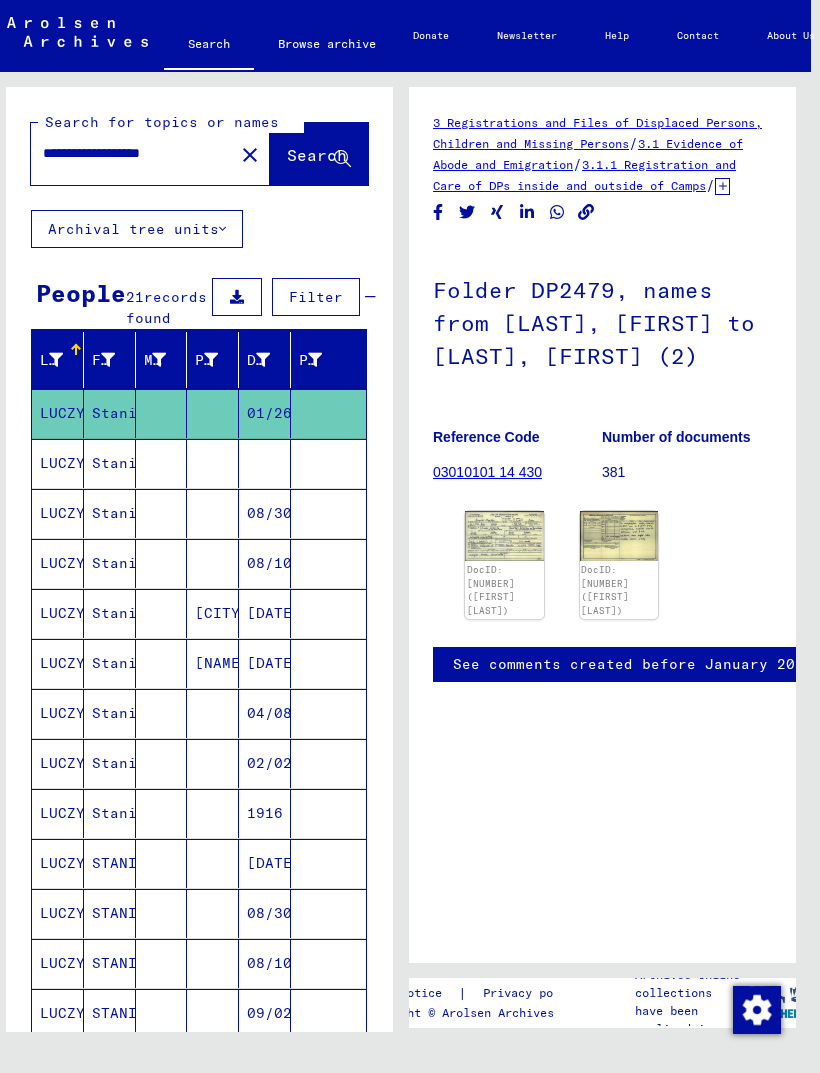 click on "08/30/1905" at bounding box center (265, 563) 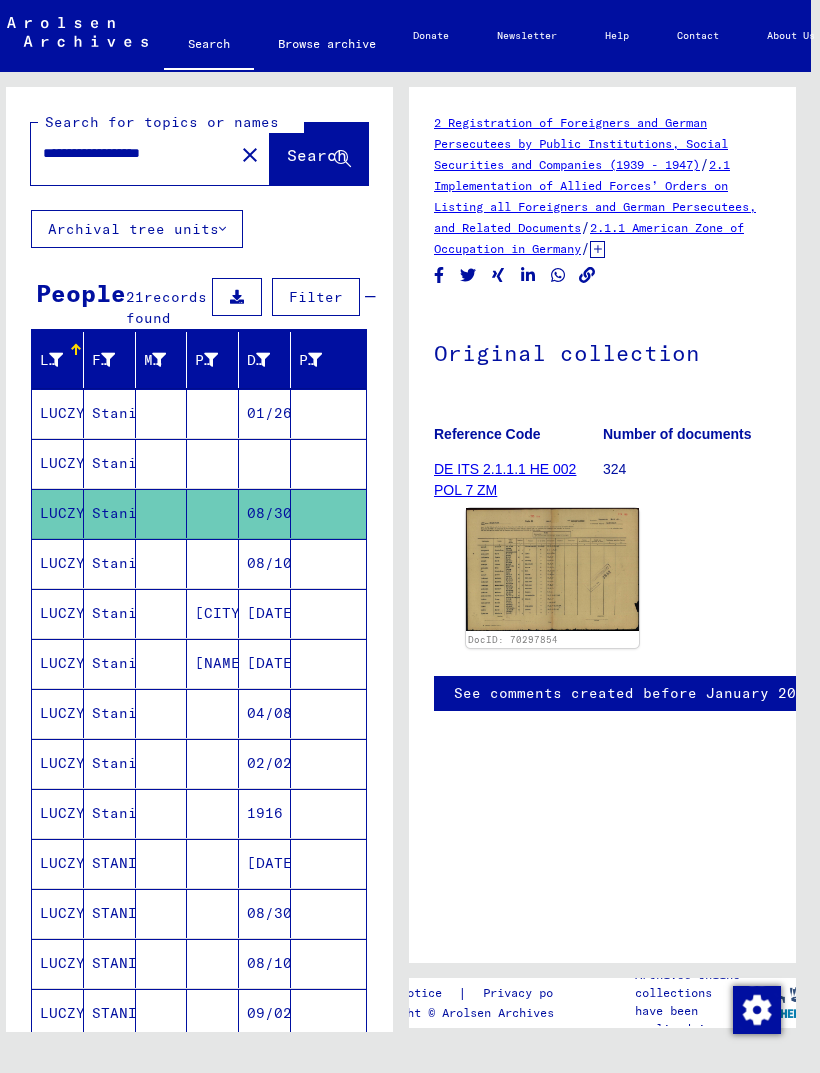 scroll, scrollTop: 0, scrollLeft: 0, axis: both 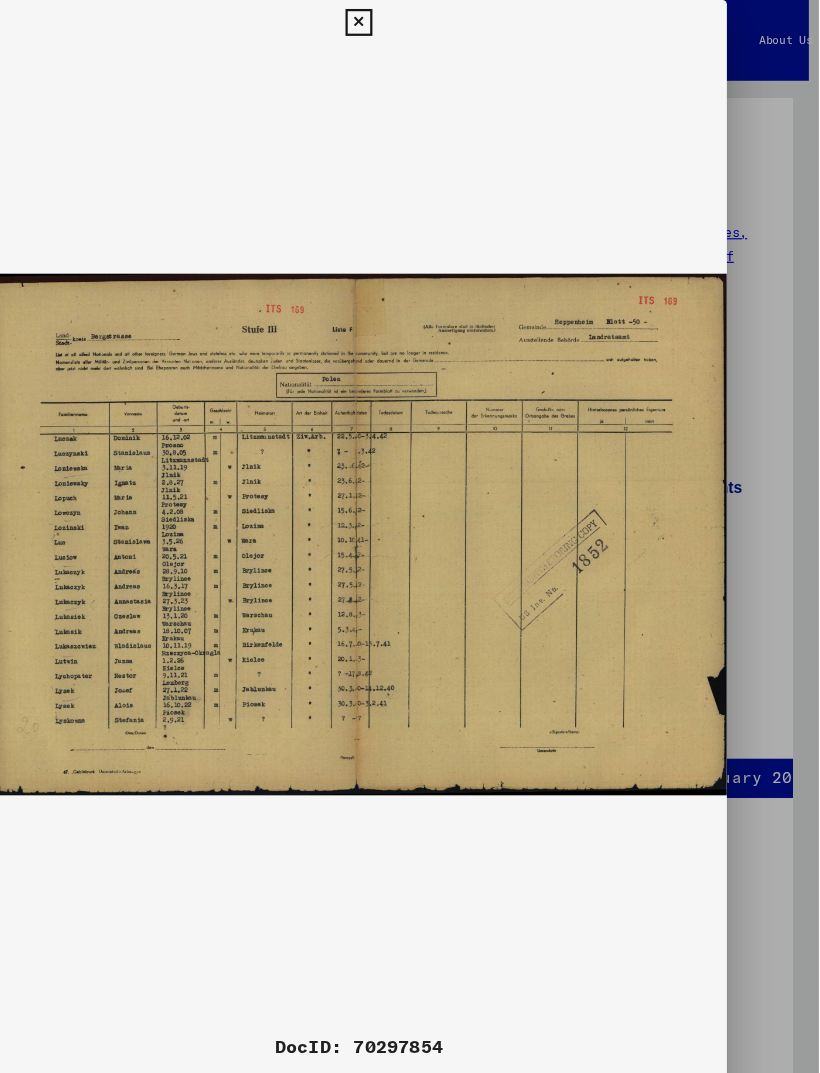 click at bounding box center [409, 20] 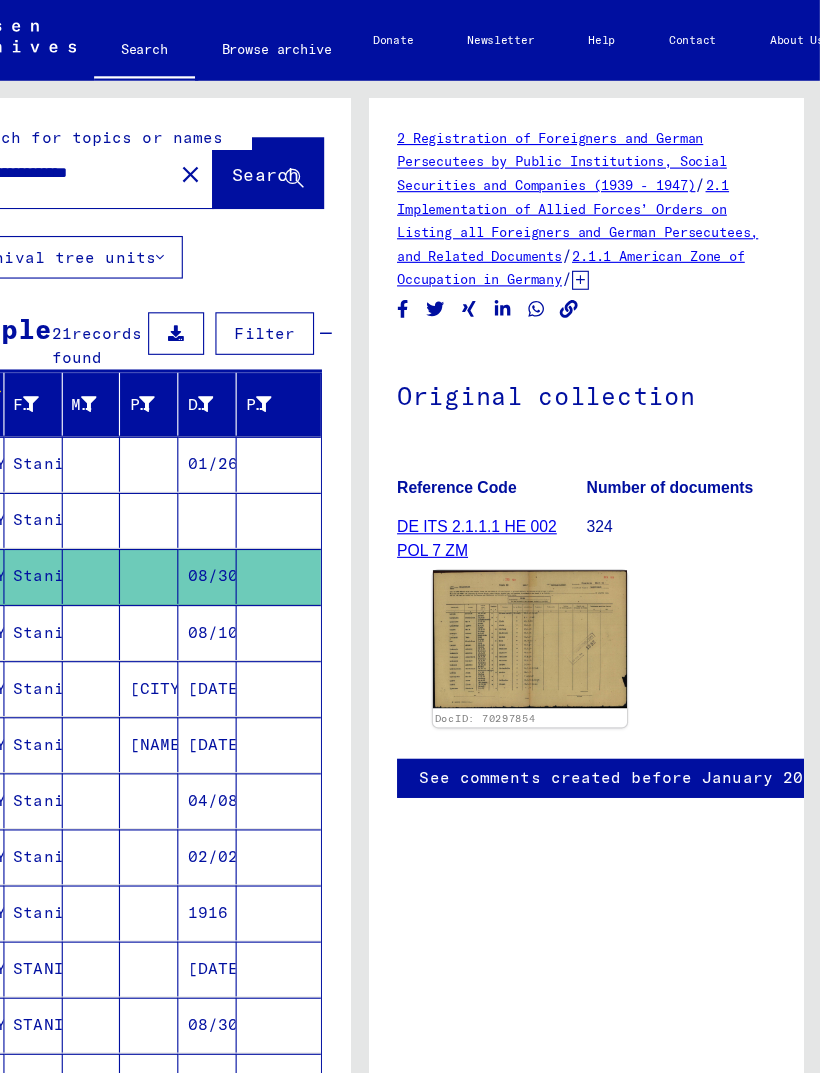 scroll, scrollTop: 23, scrollLeft: 0, axis: vertical 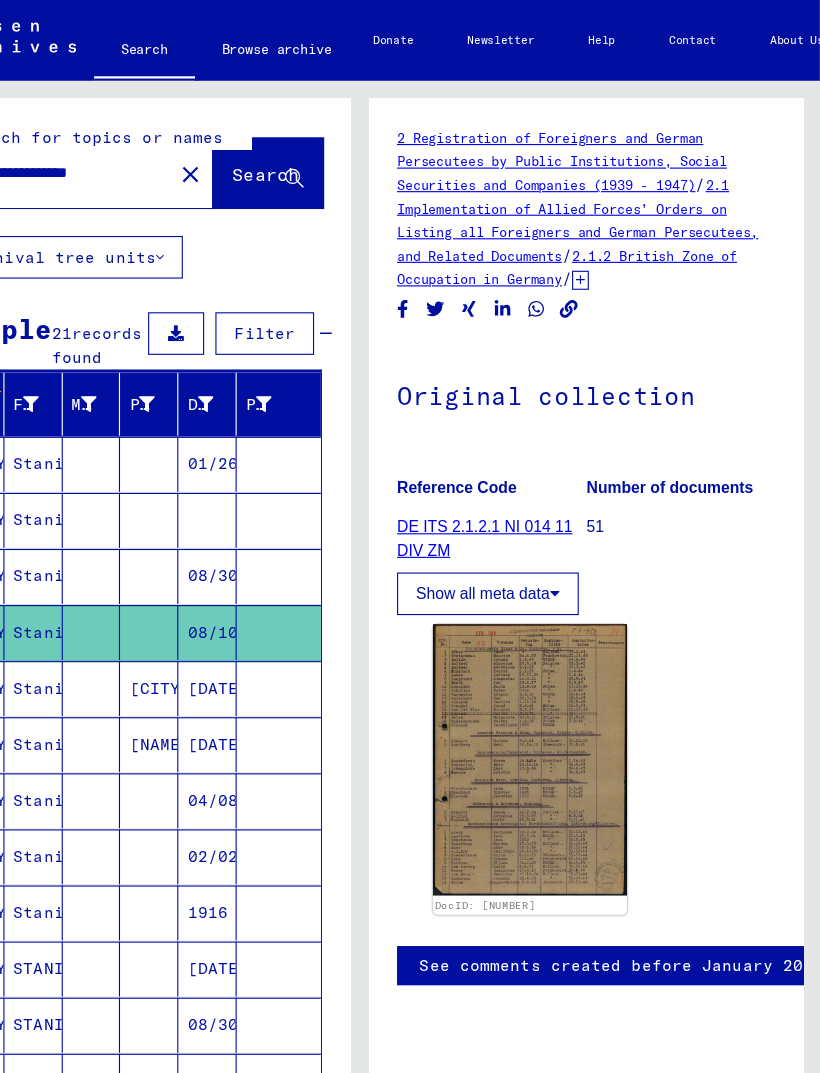 click 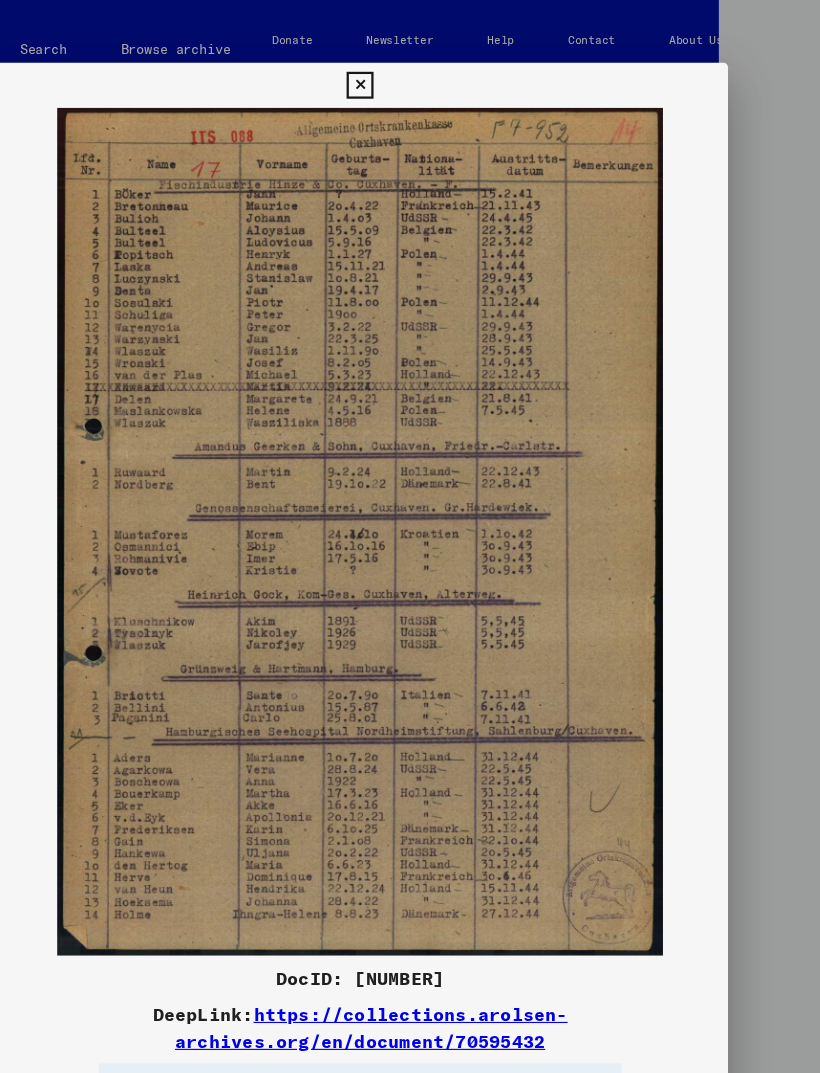 scroll, scrollTop: 0, scrollLeft: 0, axis: both 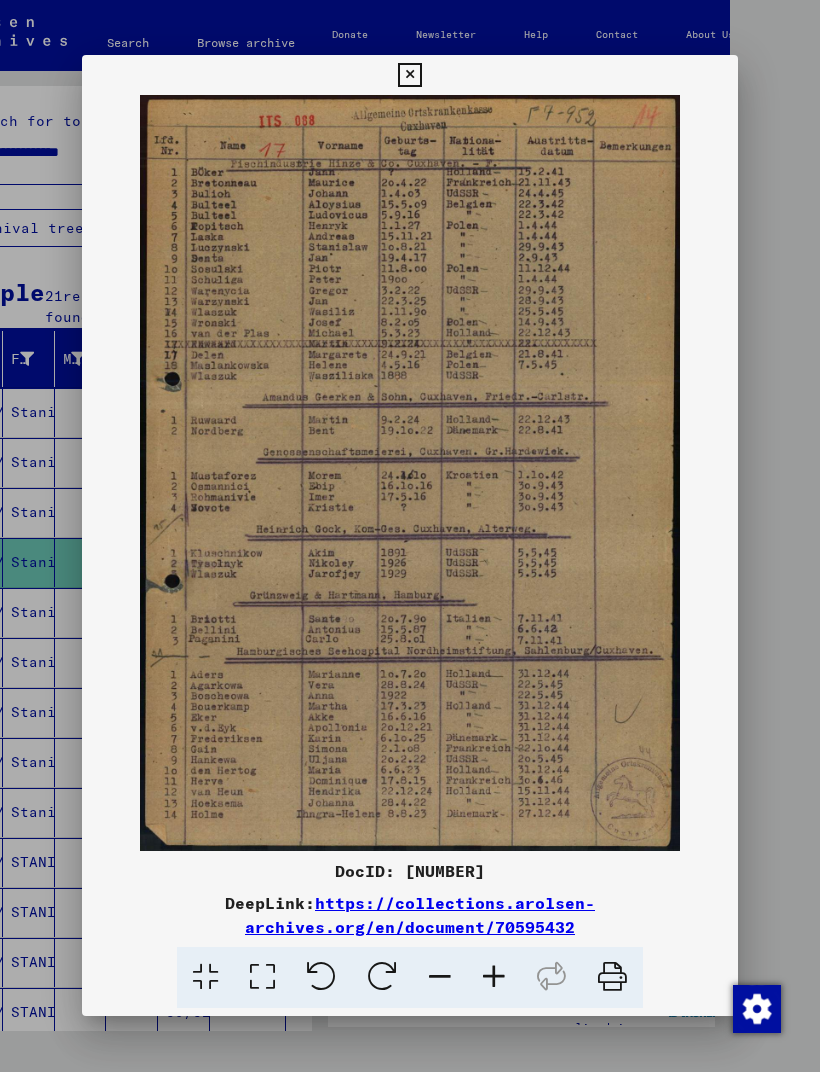 click at bounding box center [409, 76] 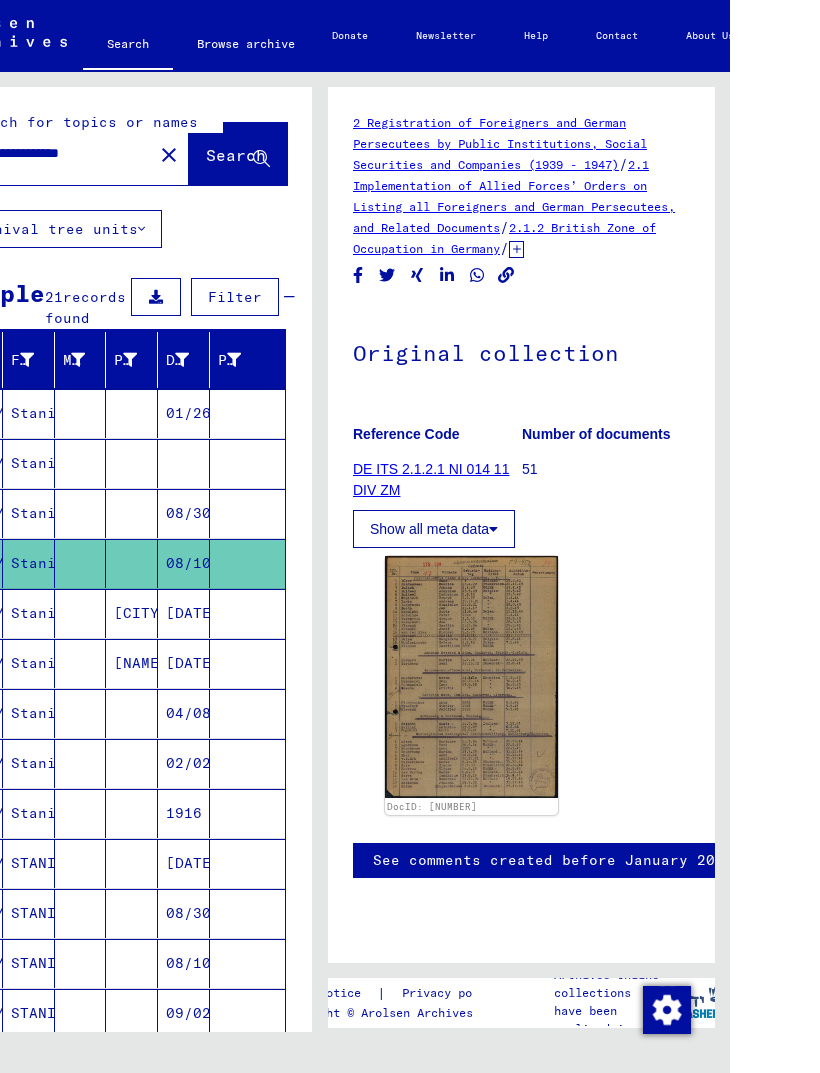 click on "[DATE]" at bounding box center [274, 663] 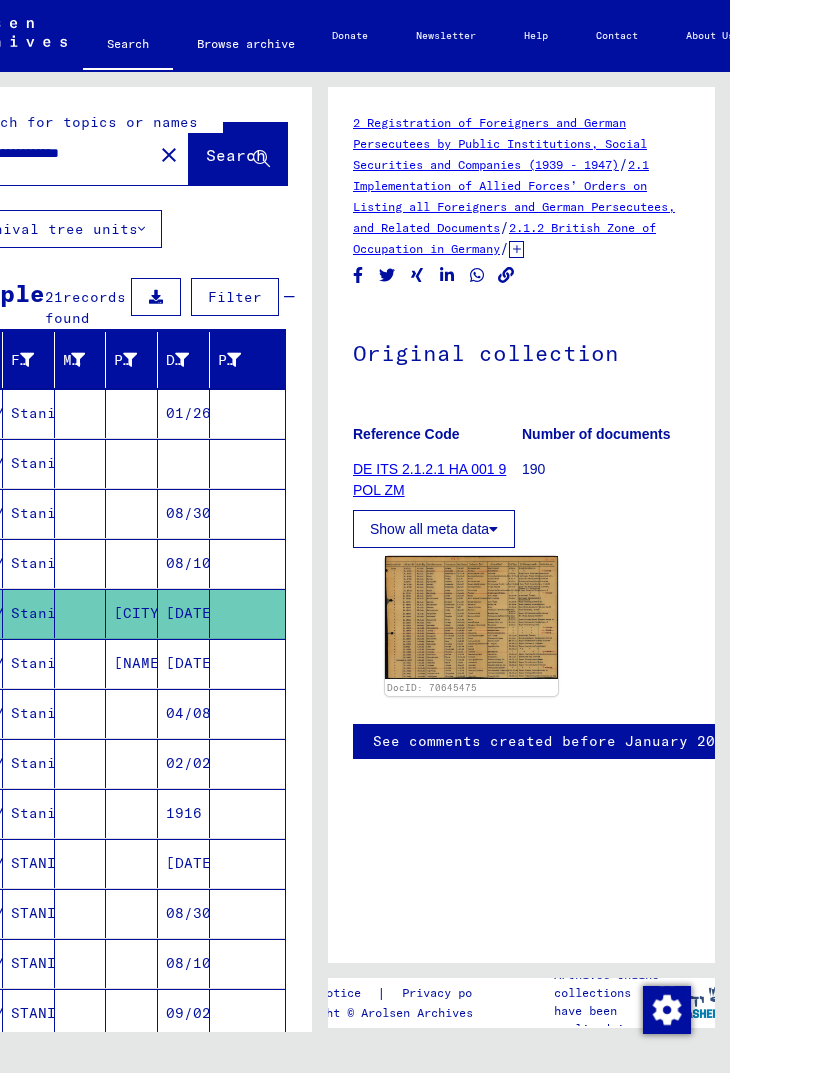 scroll, scrollTop: 0, scrollLeft: 0, axis: both 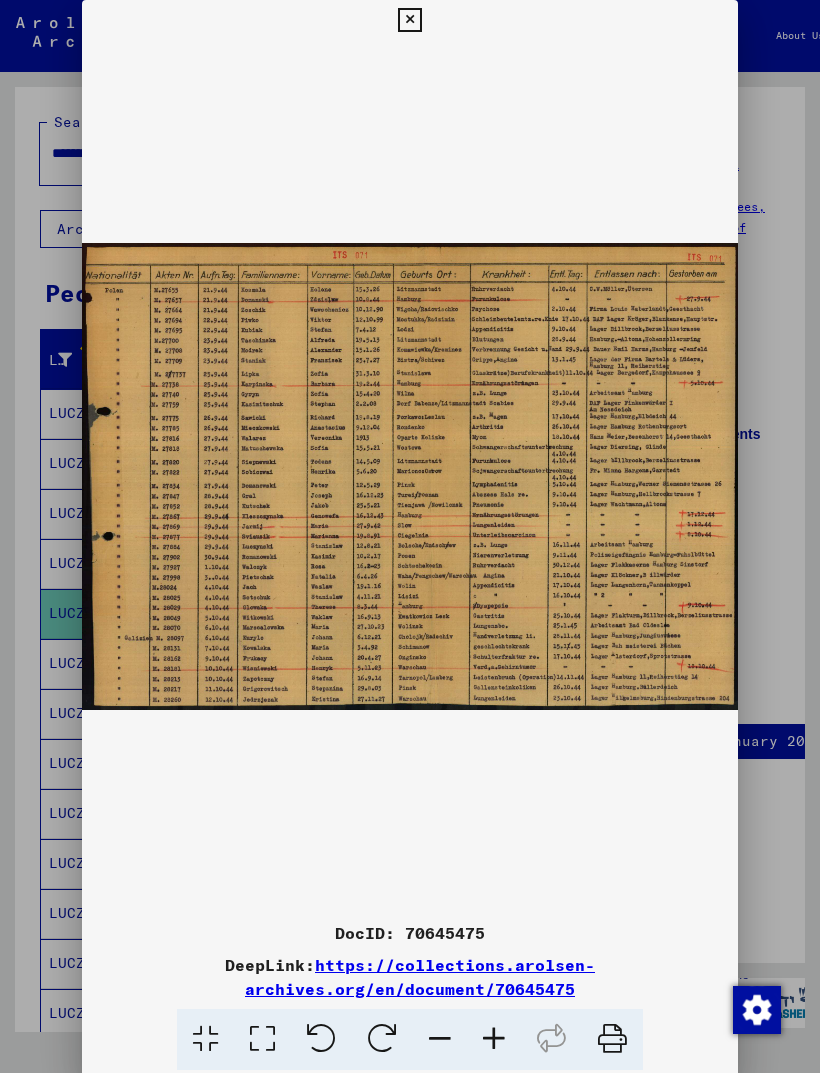click at bounding box center [409, 20] 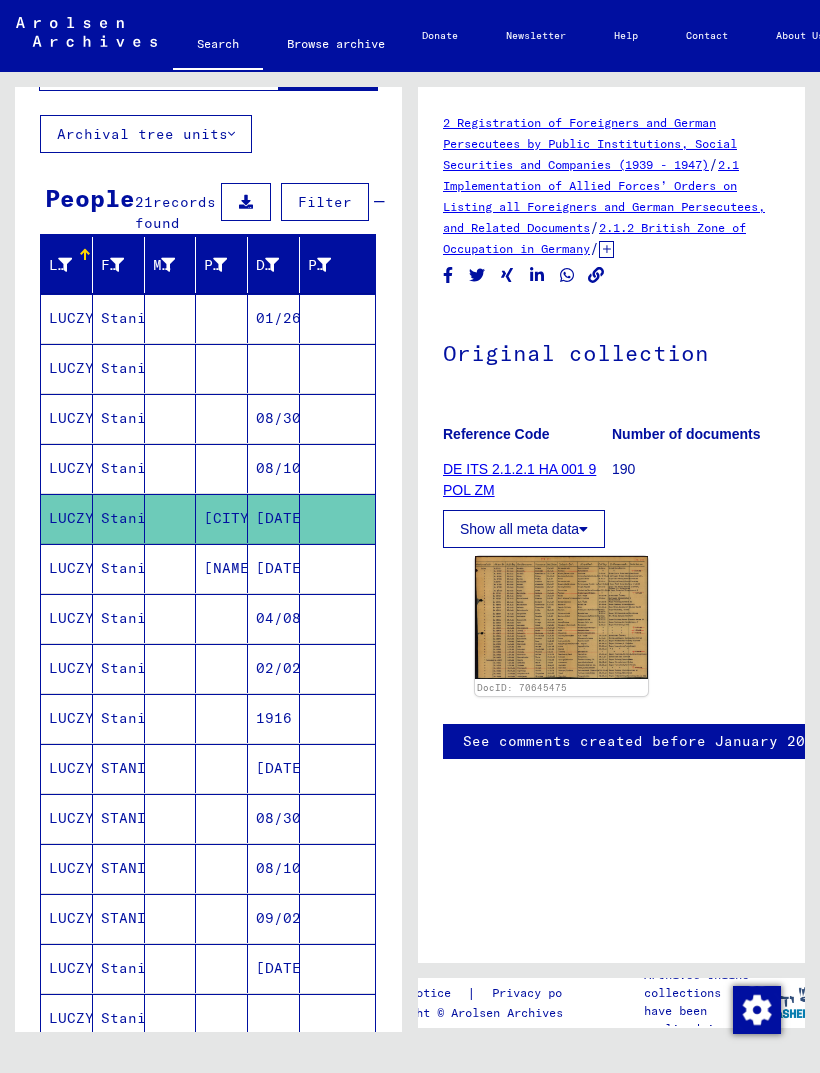 scroll, scrollTop: 96, scrollLeft: 0, axis: vertical 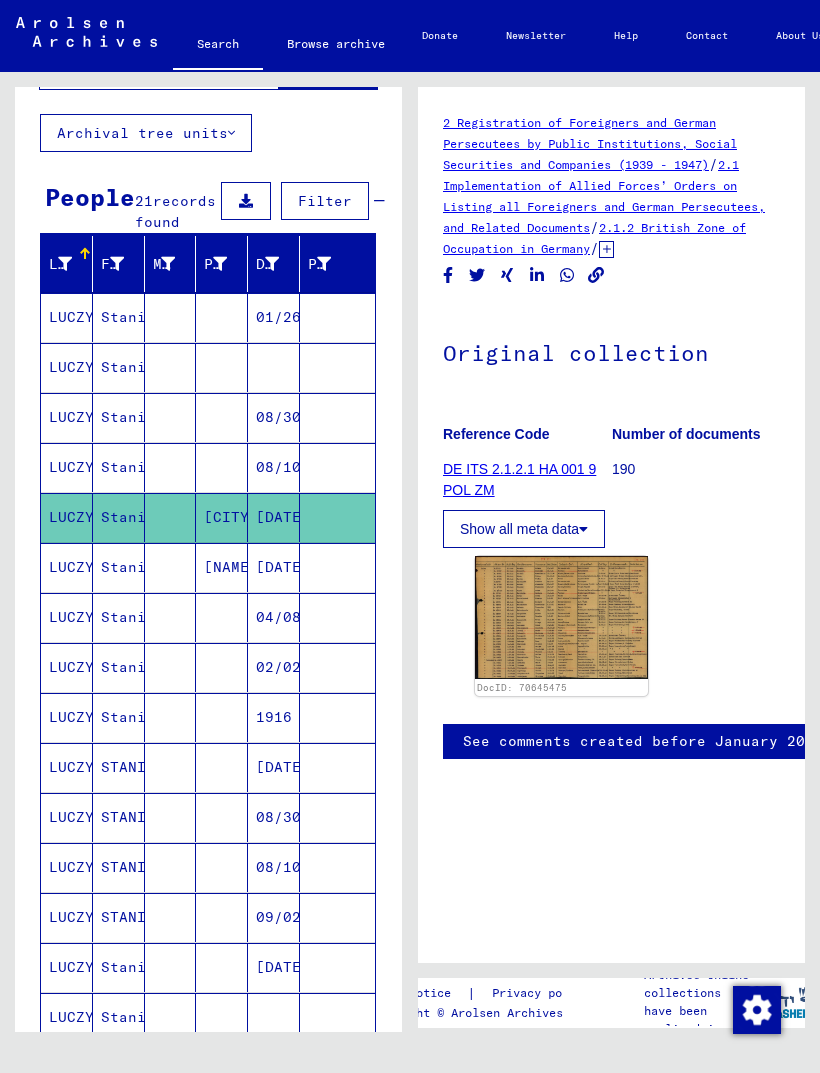 click on "04/08/1921" at bounding box center (274, 667) 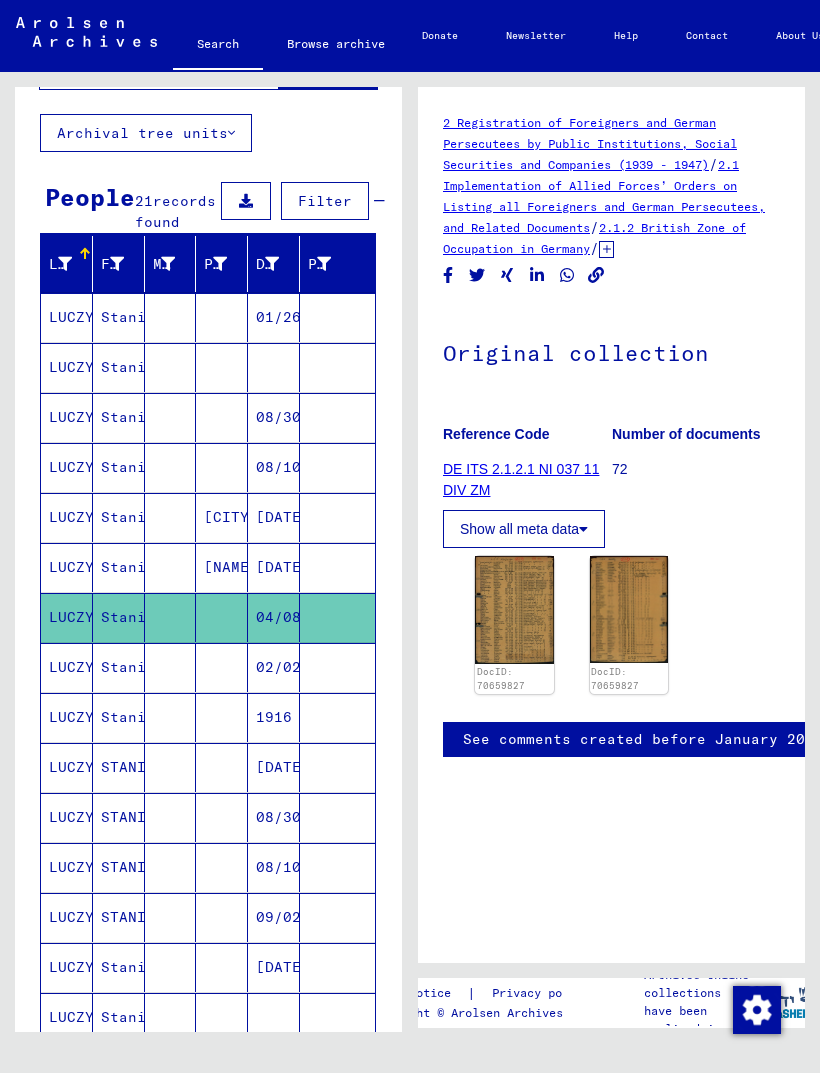 scroll, scrollTop: 0, scrollLeft: 0, axis: both 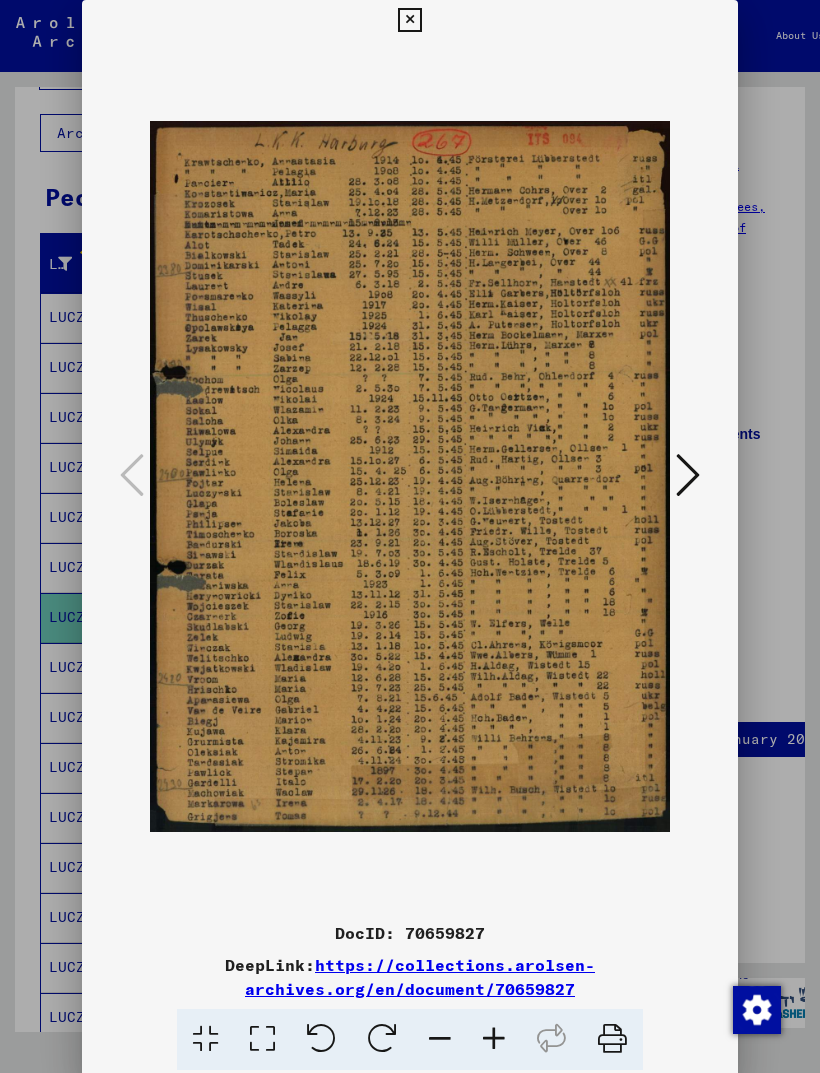 click at bounding box center (409, 20) 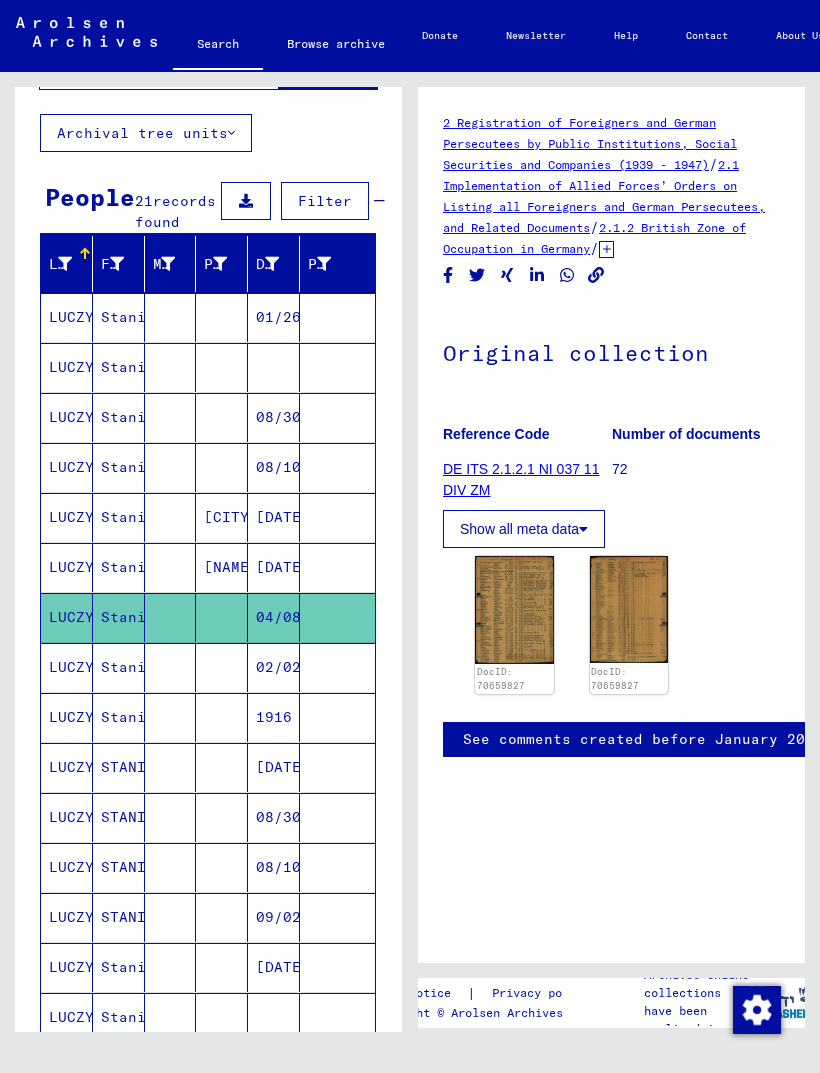 click on "02/02/1919" at bounding box center (274, 717) 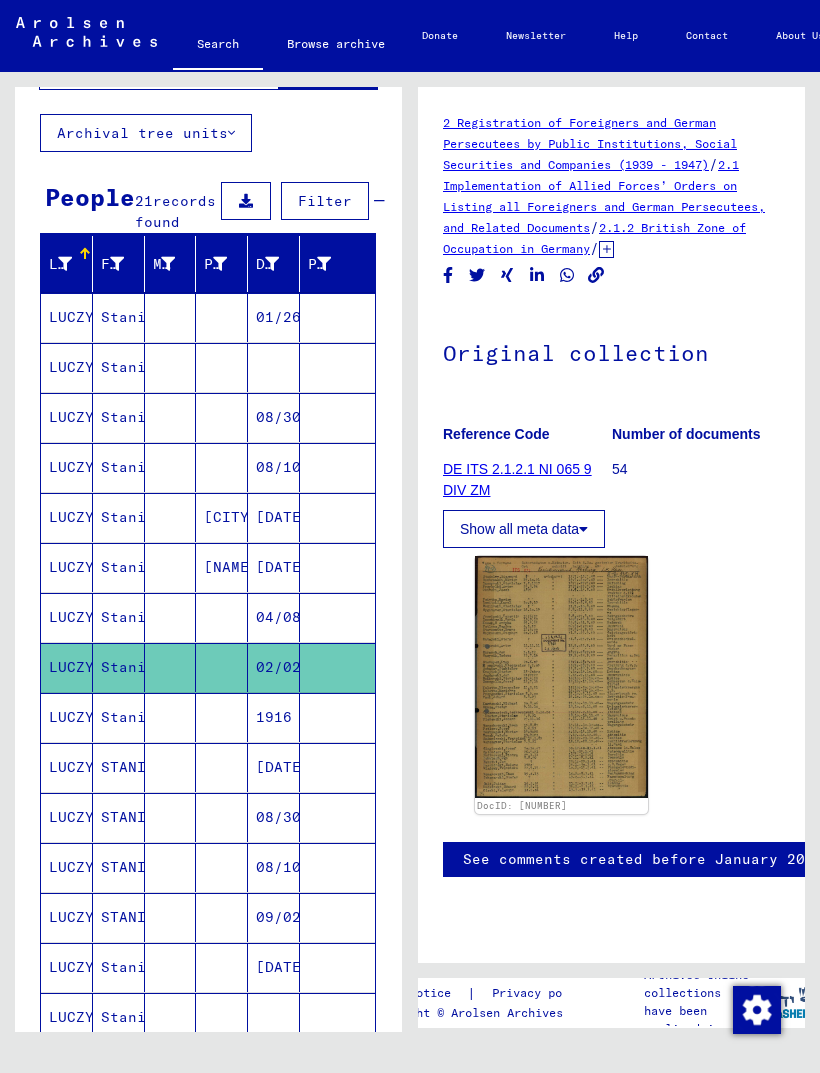 scroll, scrollTop: 0, scrollLeft: 0, axis: both 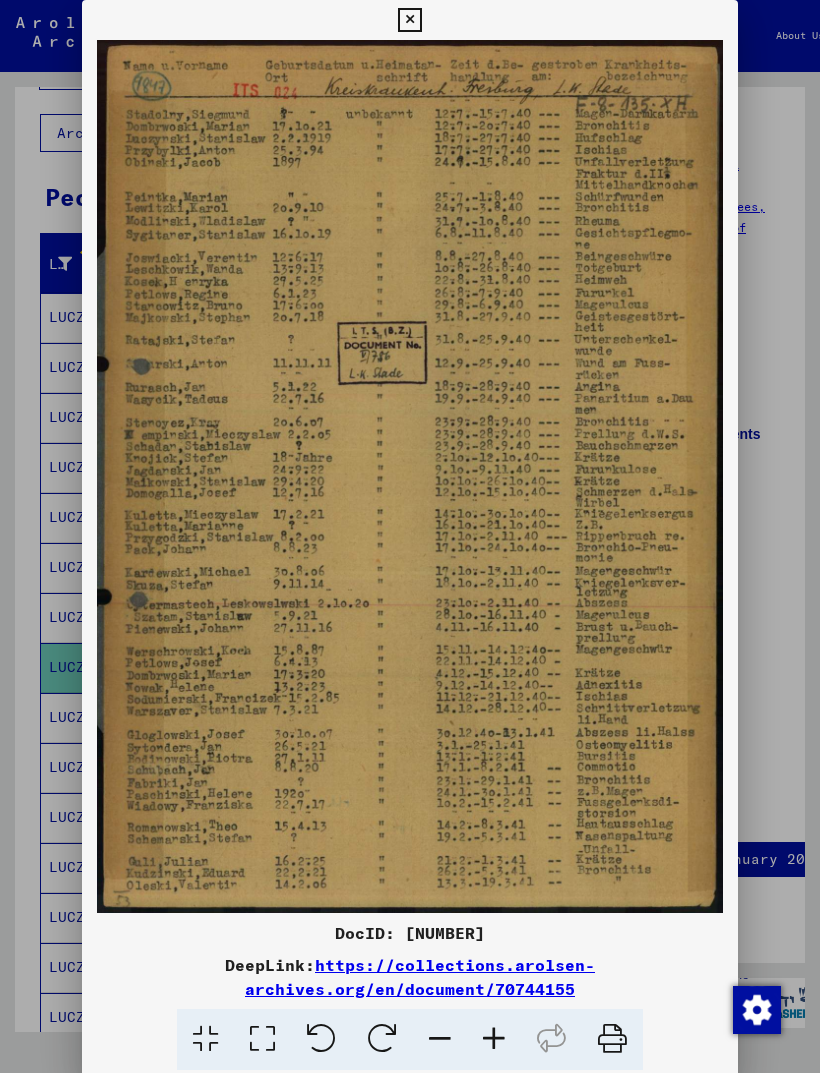 click at bounding box center (409, 20) 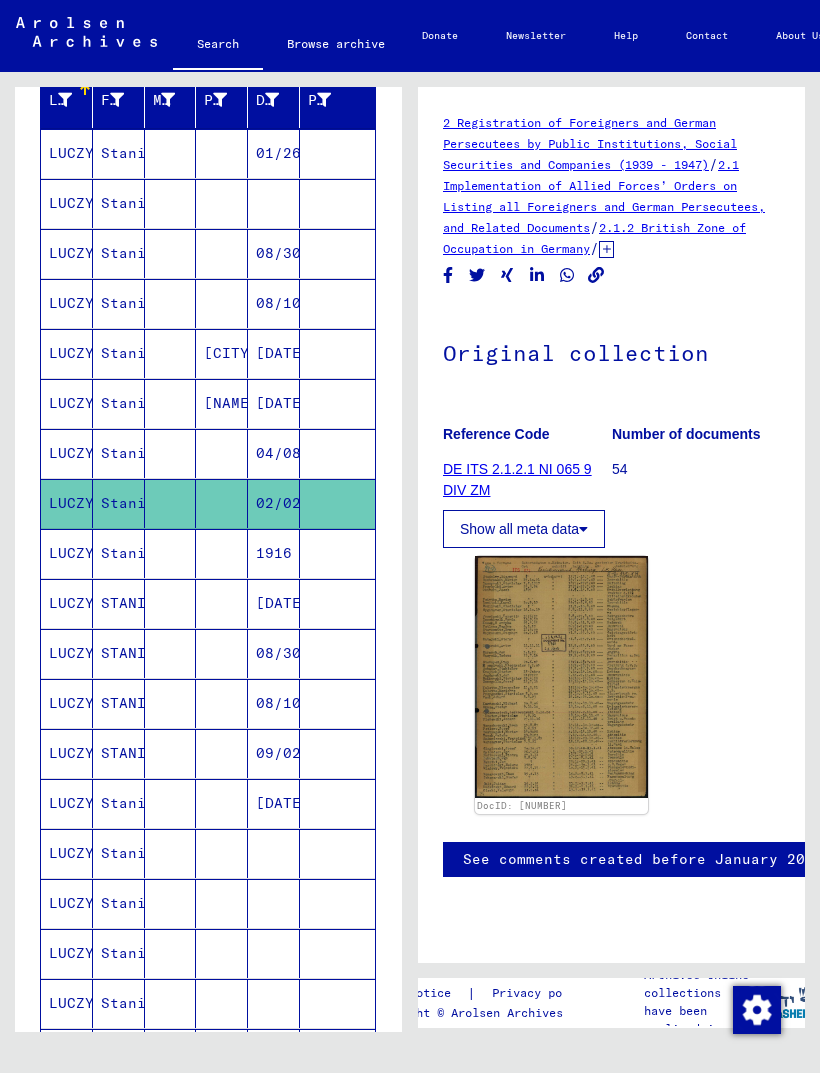 scroll, scrollTop: 255, scrollLeft: 0, axis: vertical 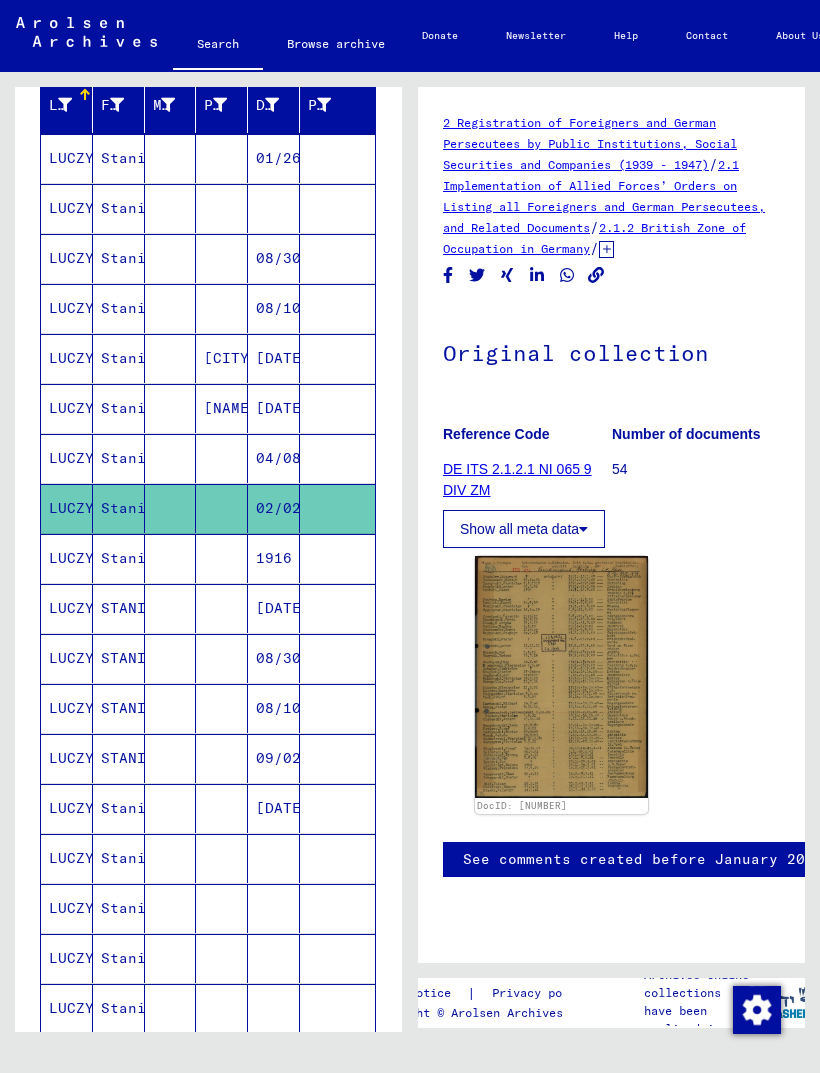 click on "[DATE]" at bounding box center (274, 658) 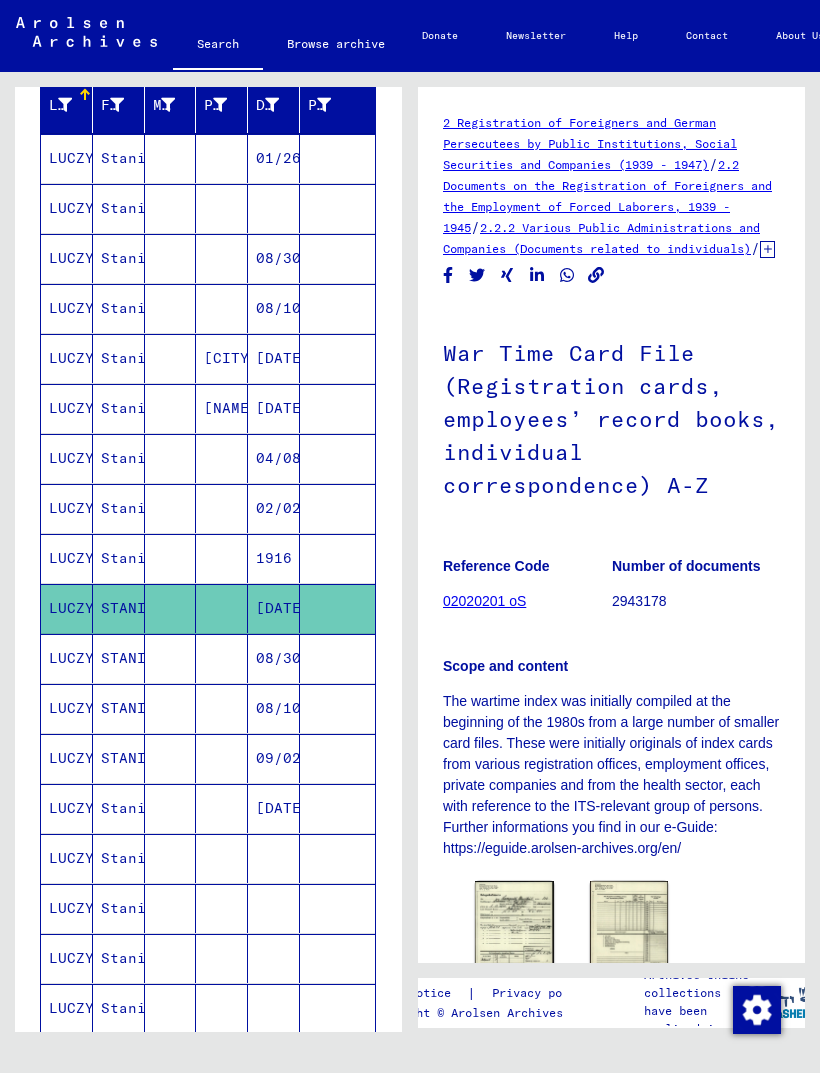 scroll, scrollTop: 0, scrollLeft: 0, axis: both 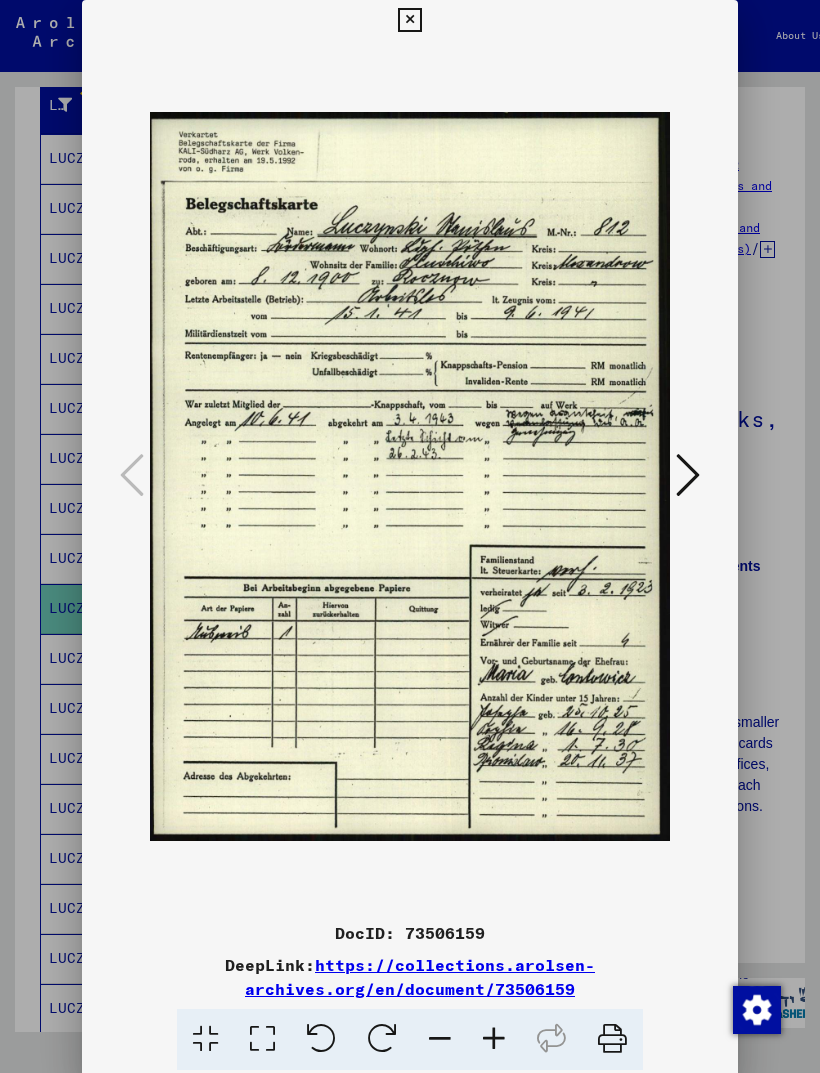 click at bounding box center (409, 20) 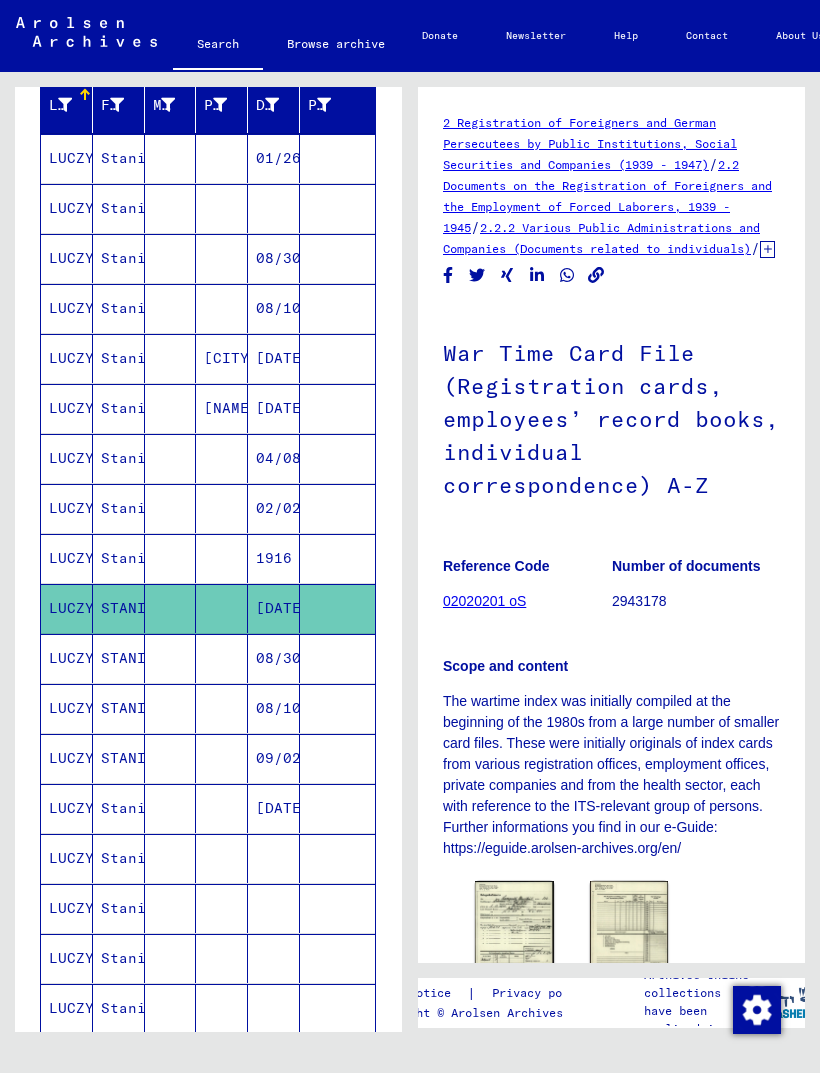 click on "08/30/1905" at bounding box center (274, 708) 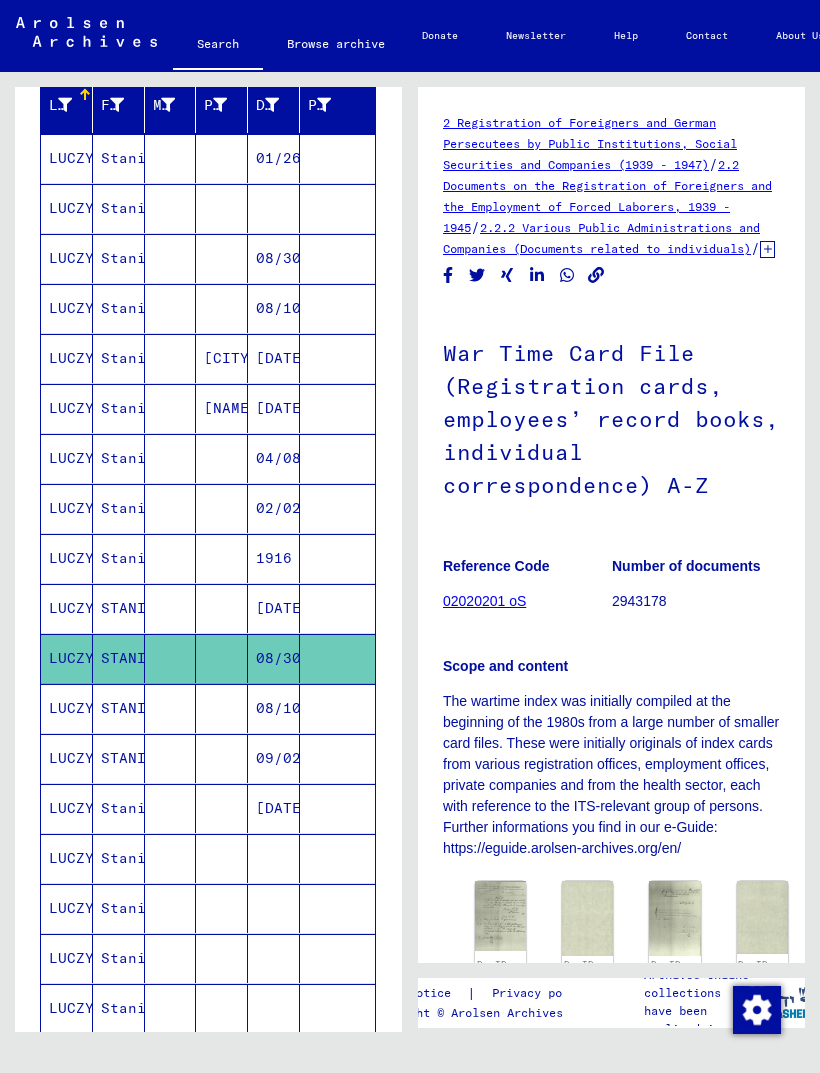 scroll, scrollTop: 0, scrollLeft: 0, axis: both 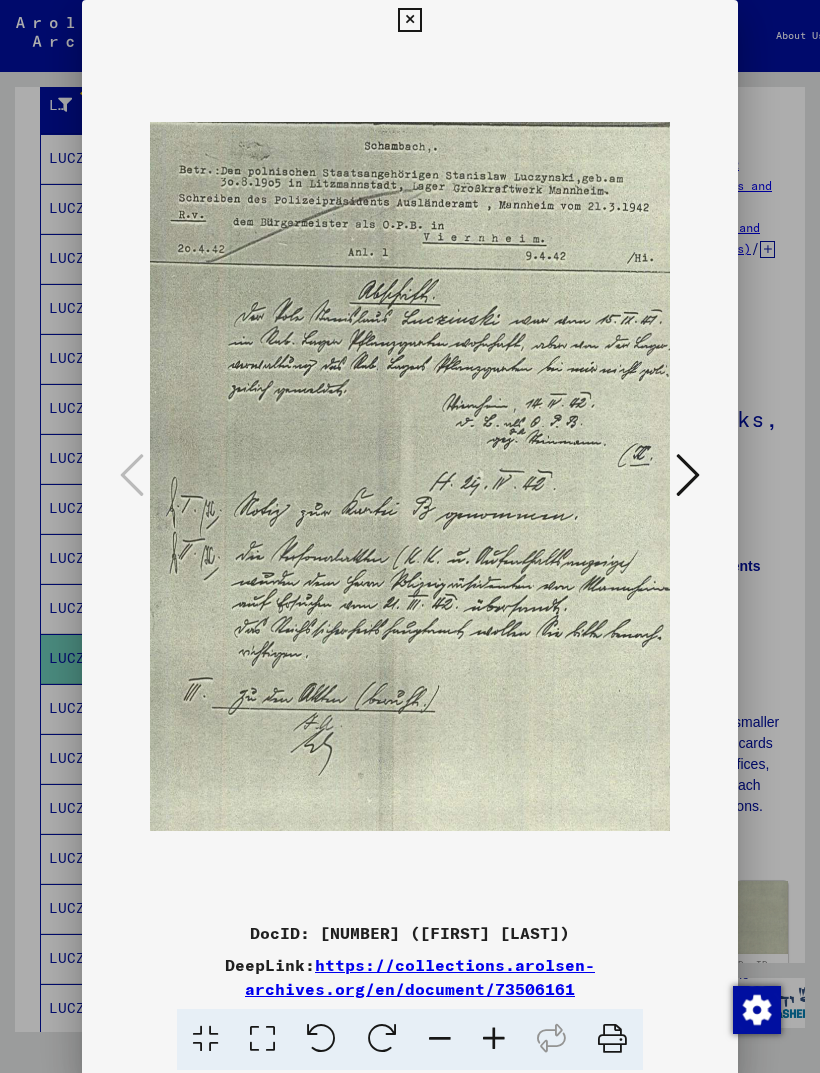 click at bounding box center [688, 476] 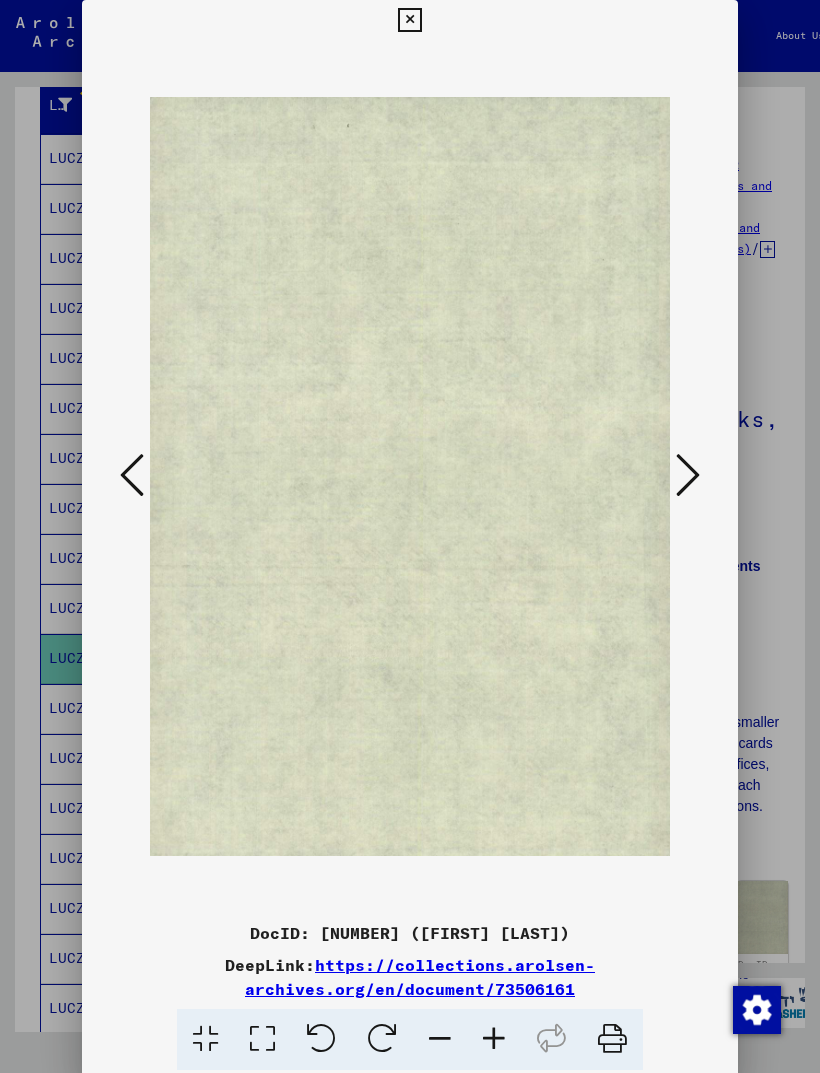 click at bounding box center (688, 475) 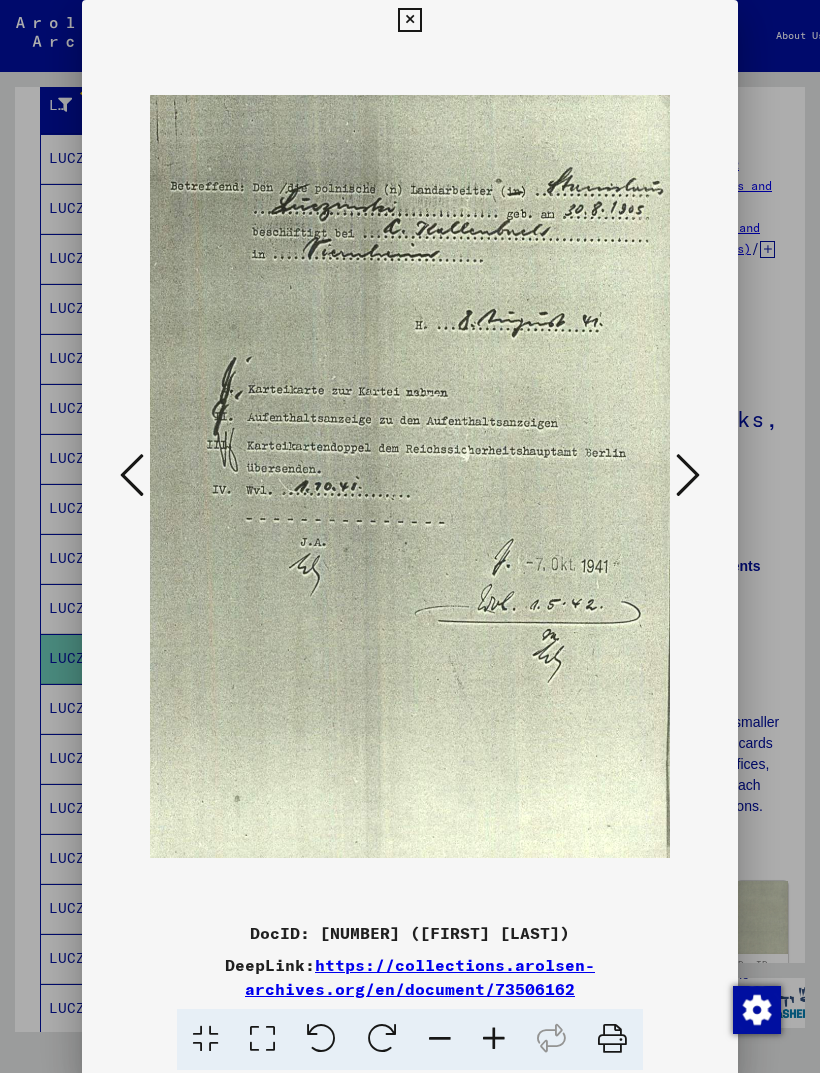 click at bounding box center [688, 475] 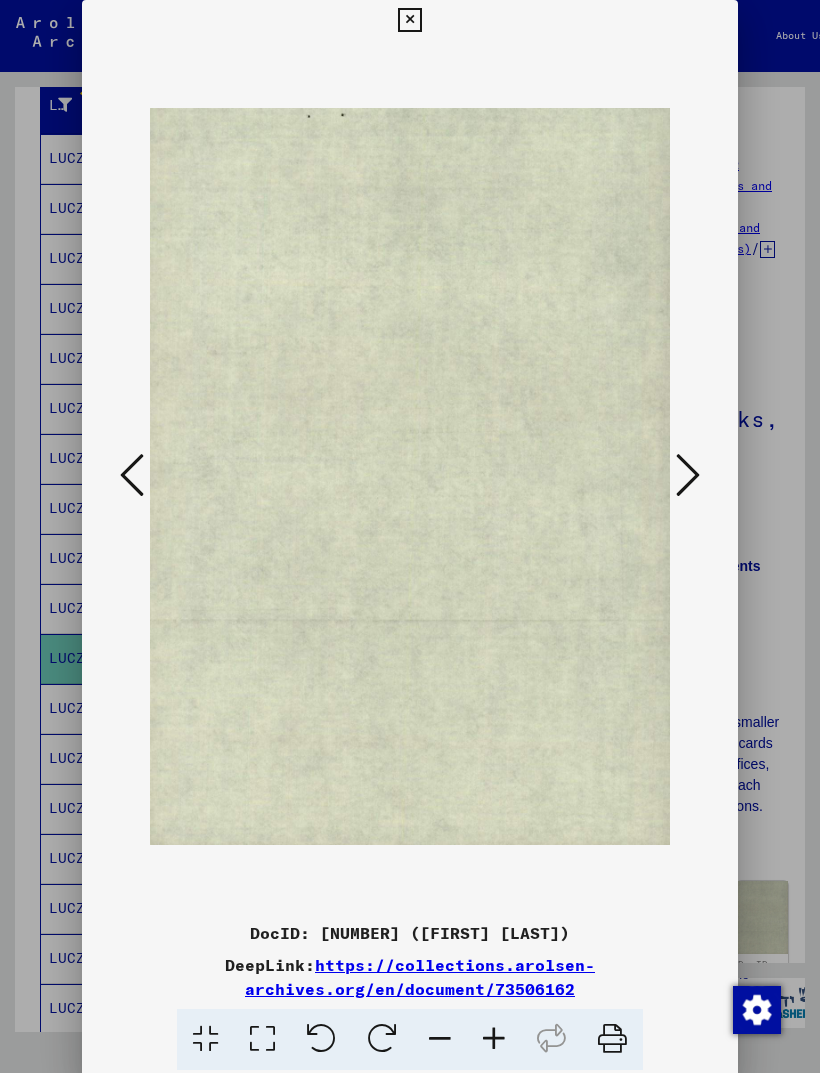 click at bounding box center (688, 475) 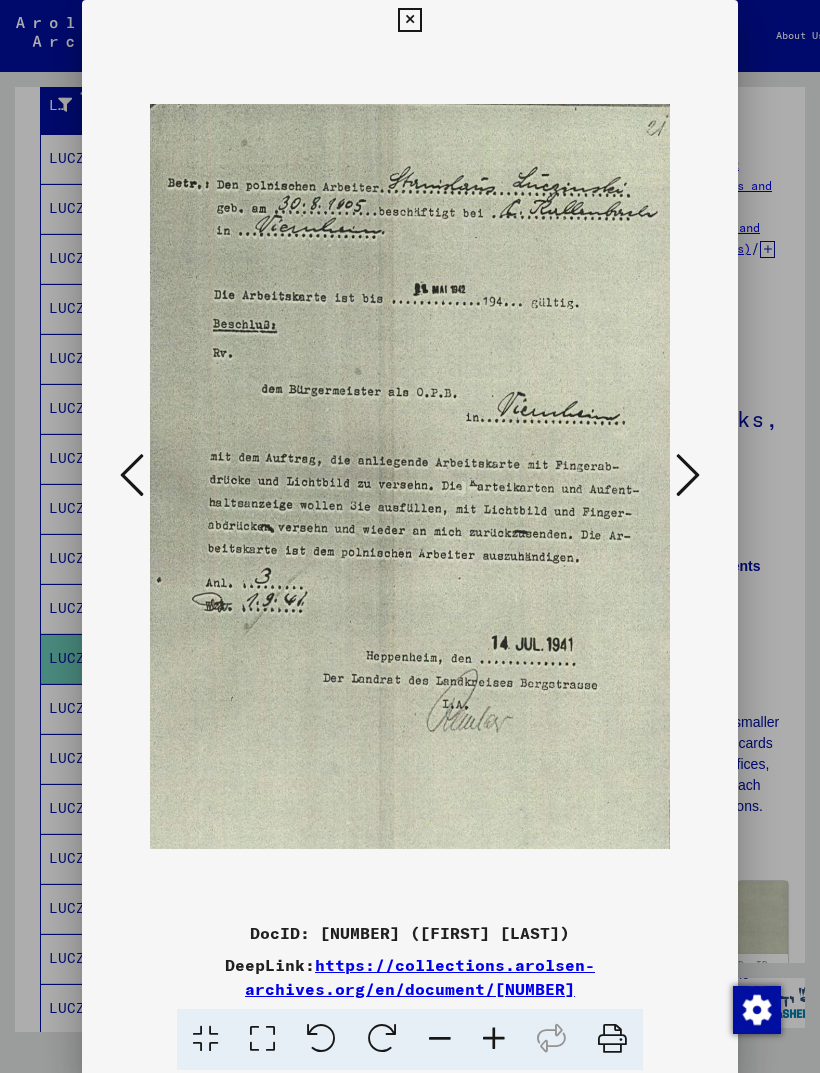 click at bounding box center [409, 20] 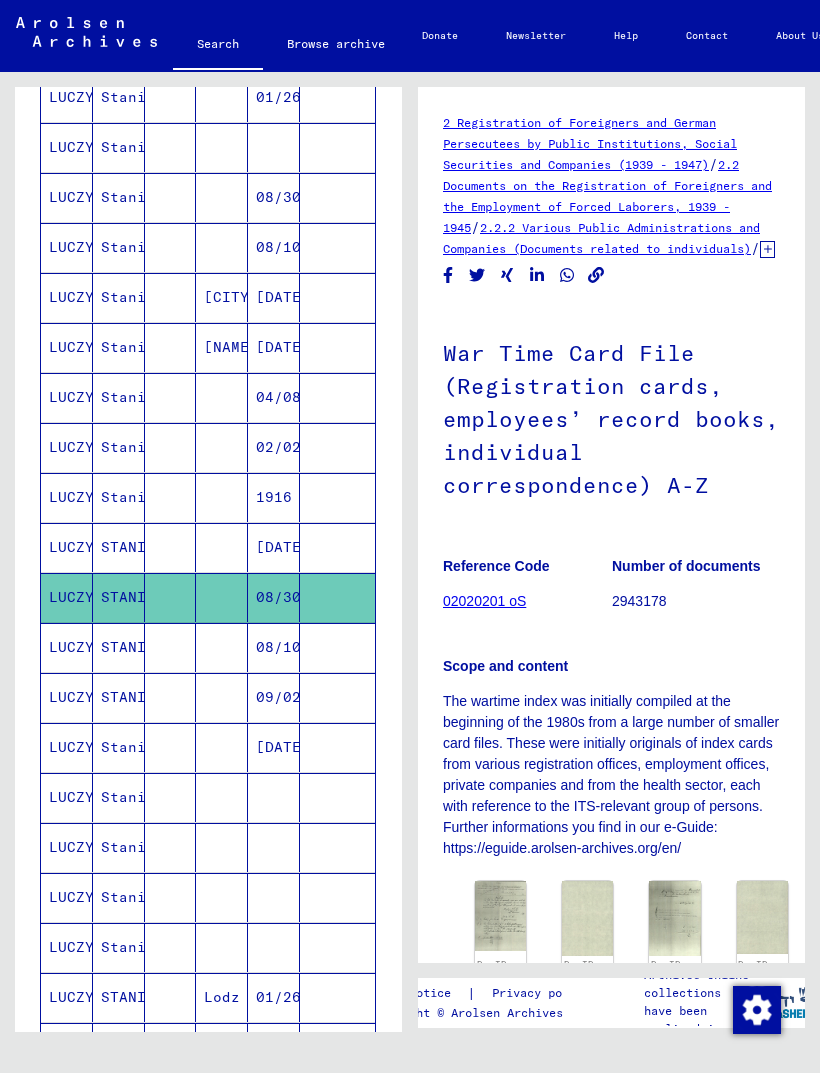 scroll, scrollTop: 317, scrollLeft: 0, axis: vertical 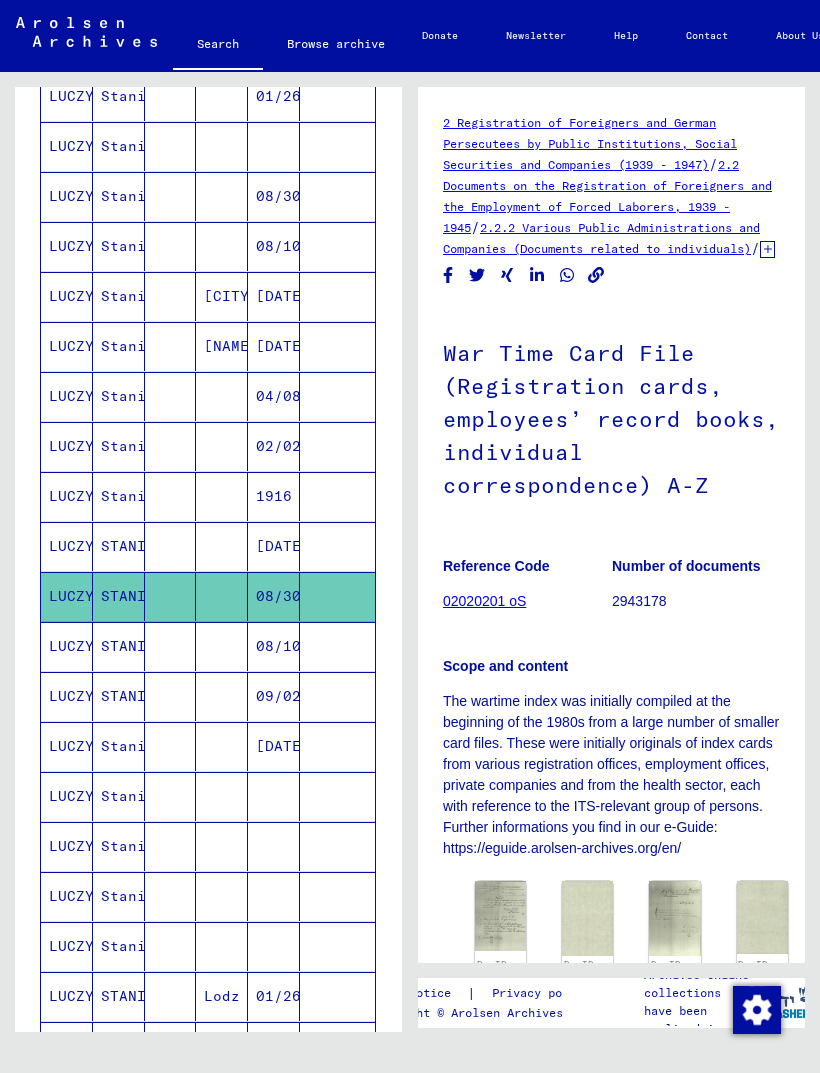 click on "[DATE]" at bounding box center [274, 796] 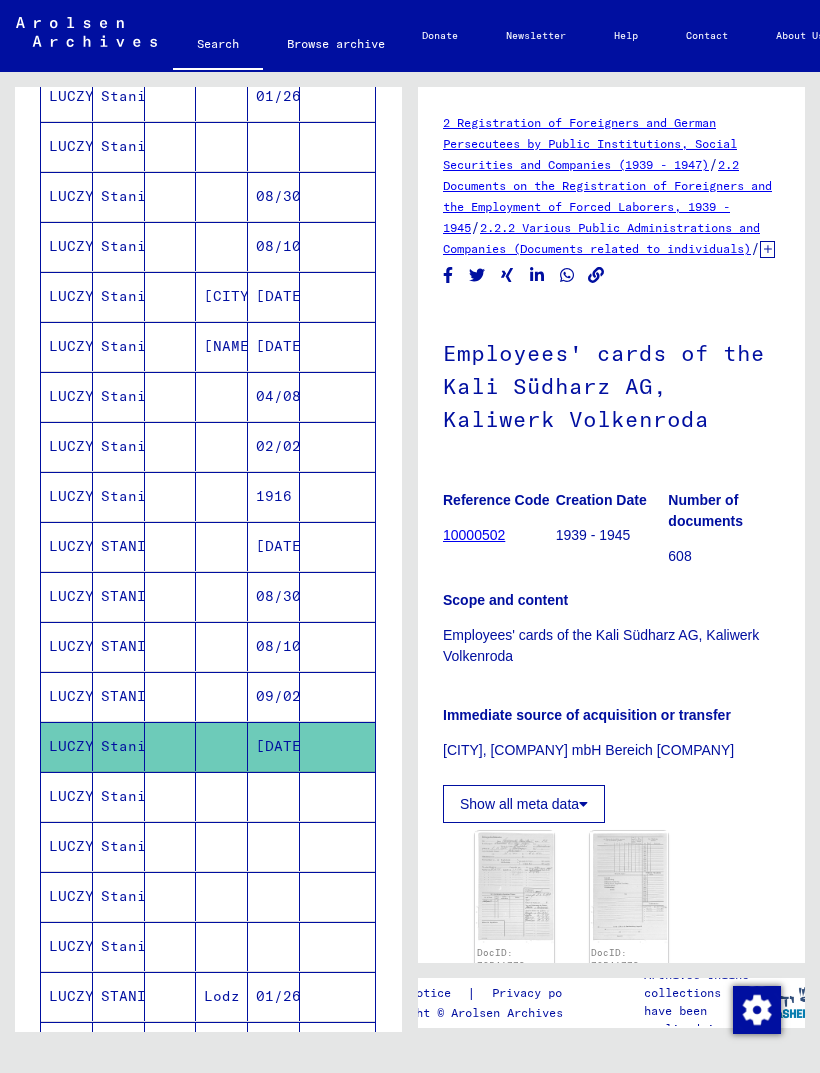 scroll, scrollTop: 0, scrollLeft: 0, axis: both 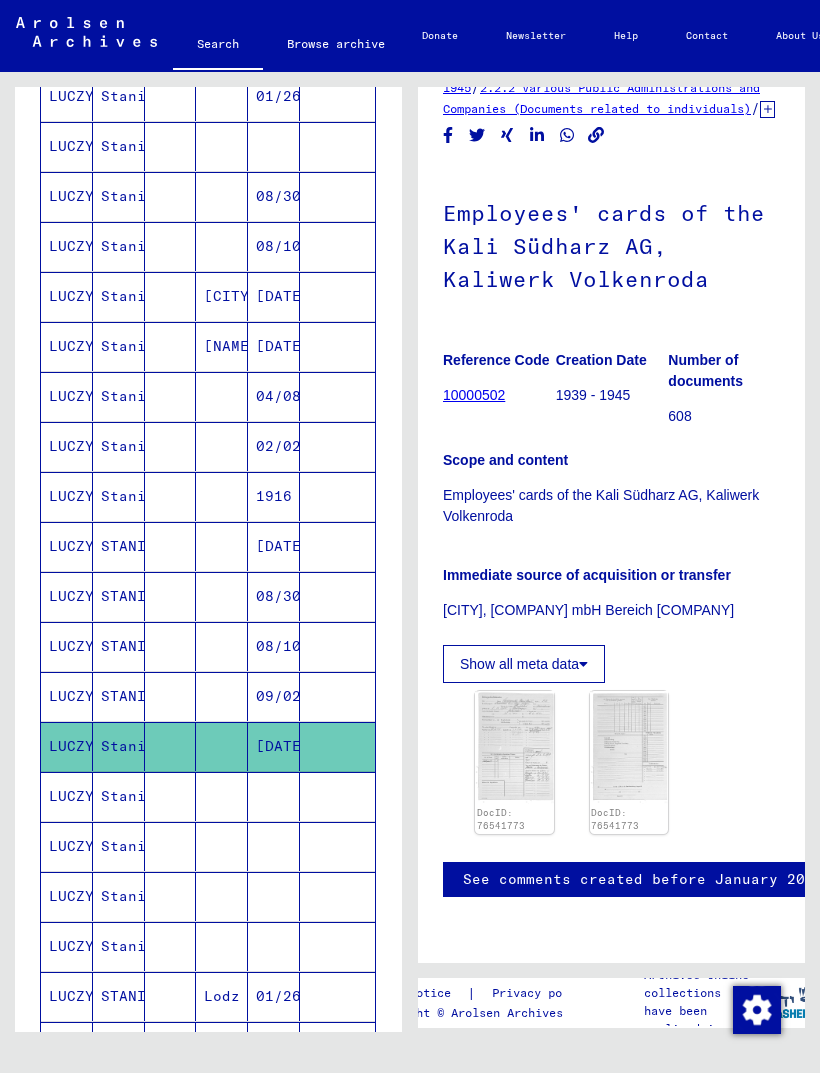 click 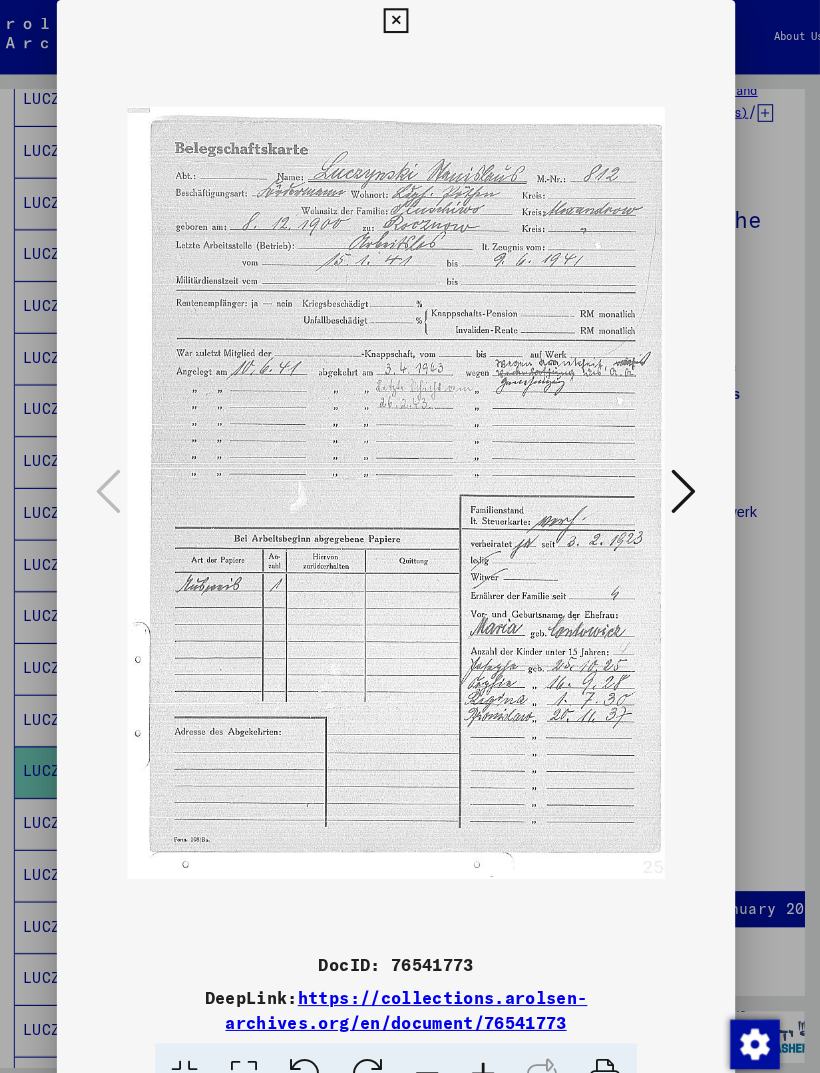 click at bounding box center [409, 20] 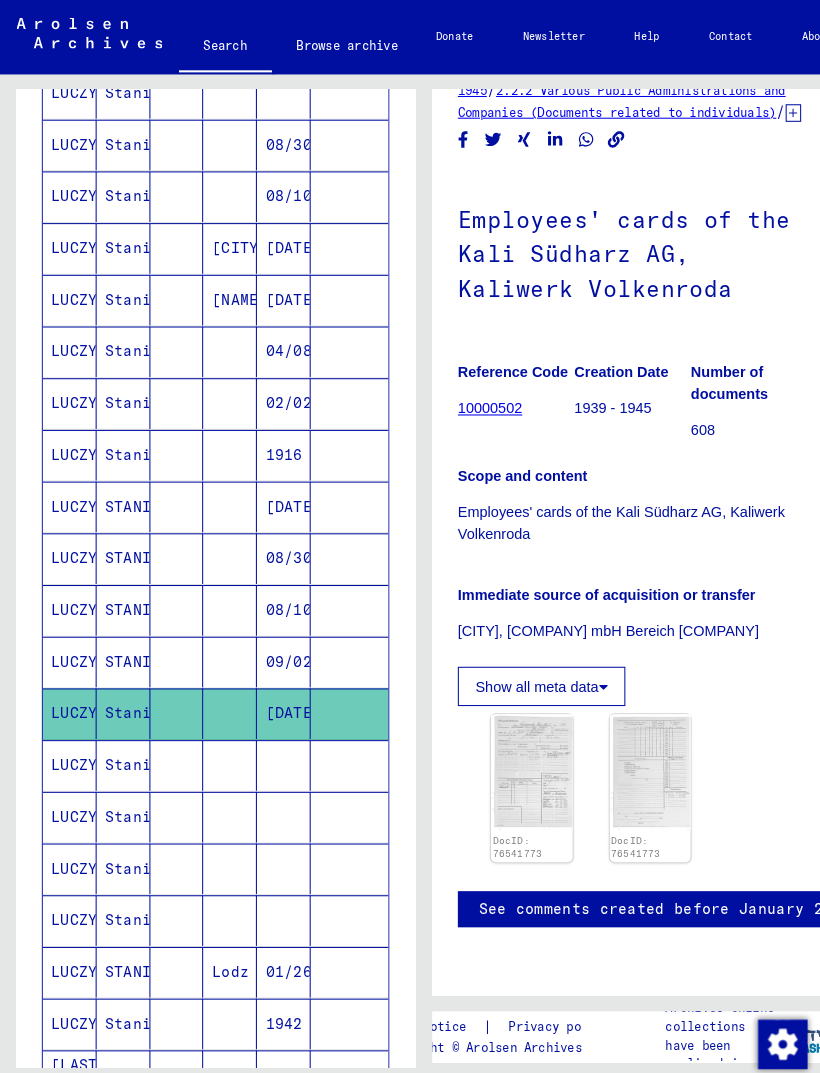 scroll, scrollTop: 402, scrollLeft: 0, axis: vertical 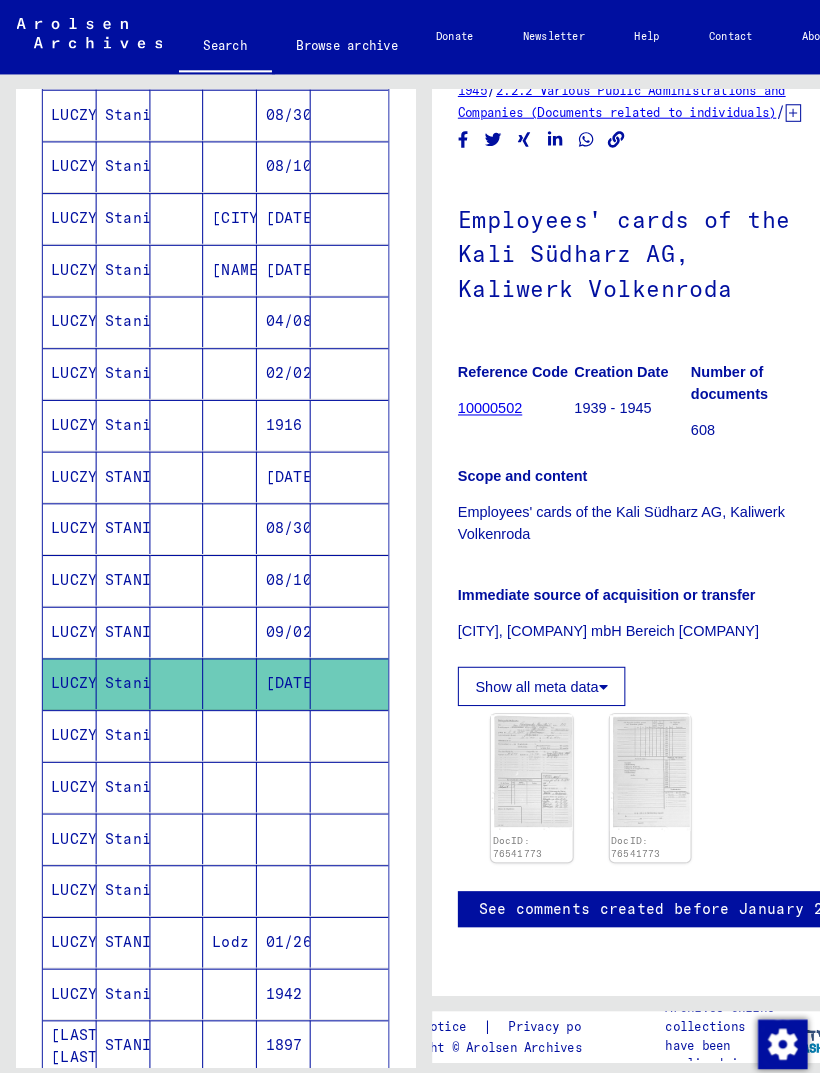 click on "Stanislaw" at bounding box center [119, 811] 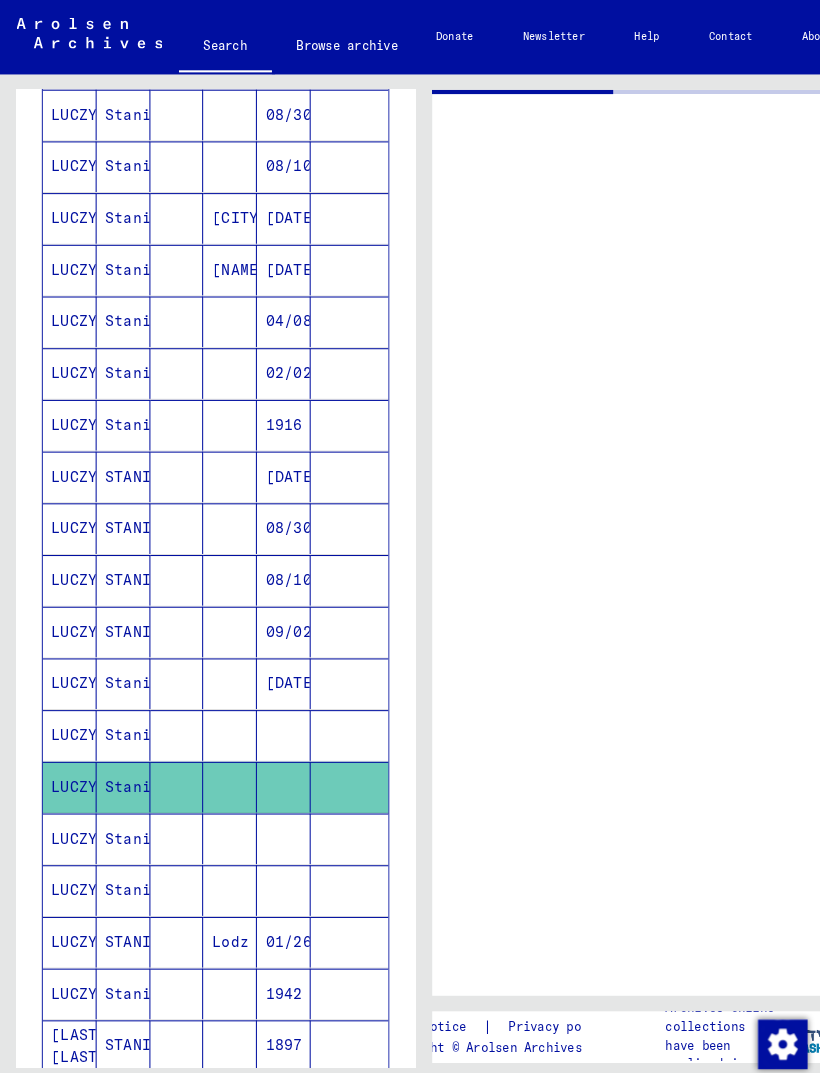 scroll, scrollTop: 0, scrollLeft: 0, axis: both 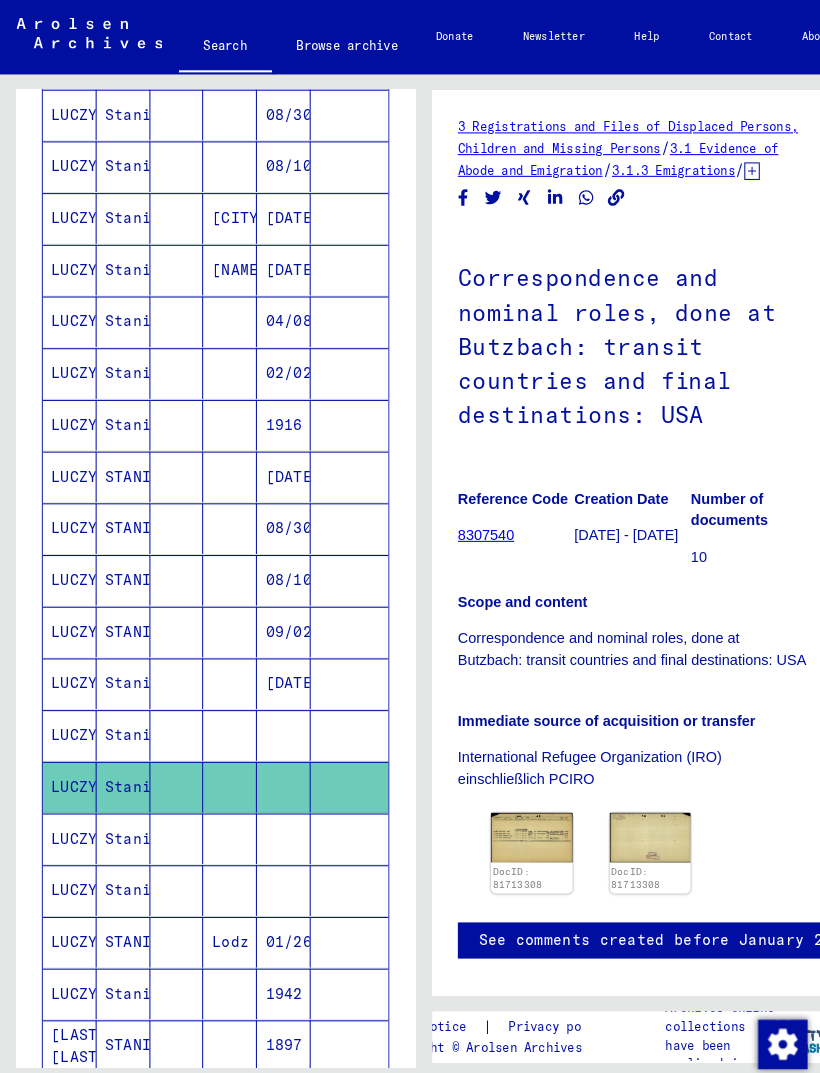 click 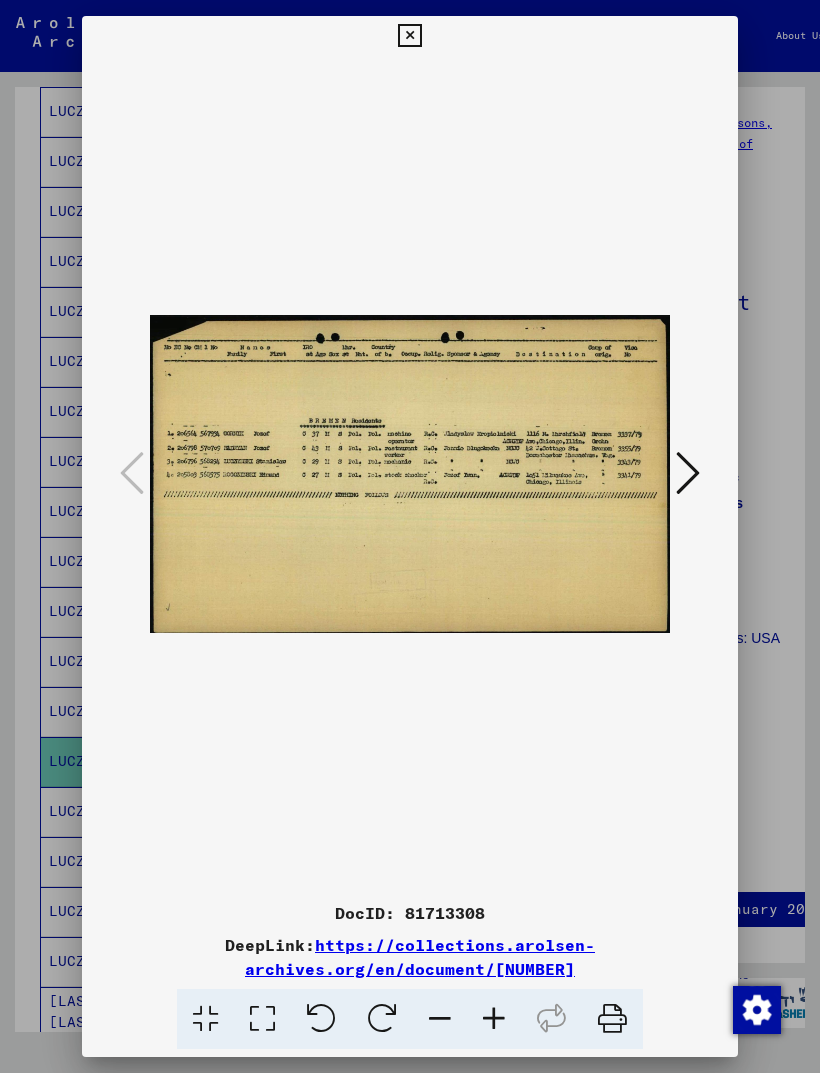 click at bounding box center (688, 473) 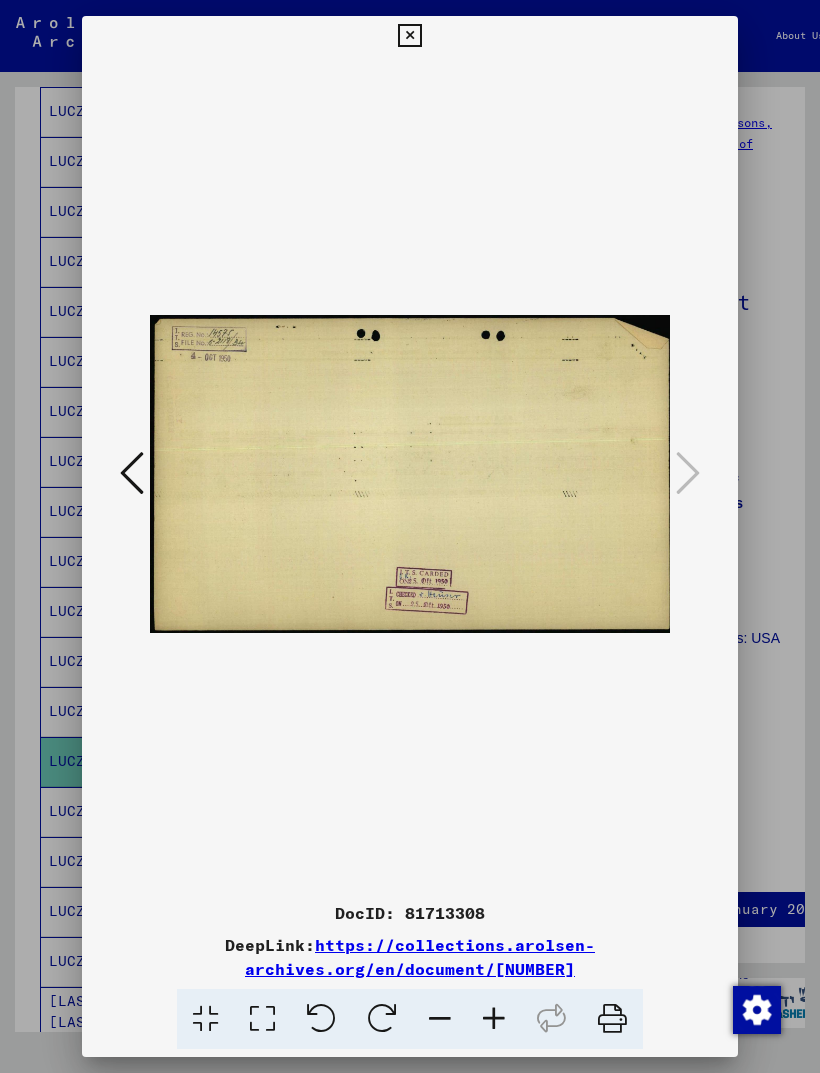 click at bounding box center [409, 36] 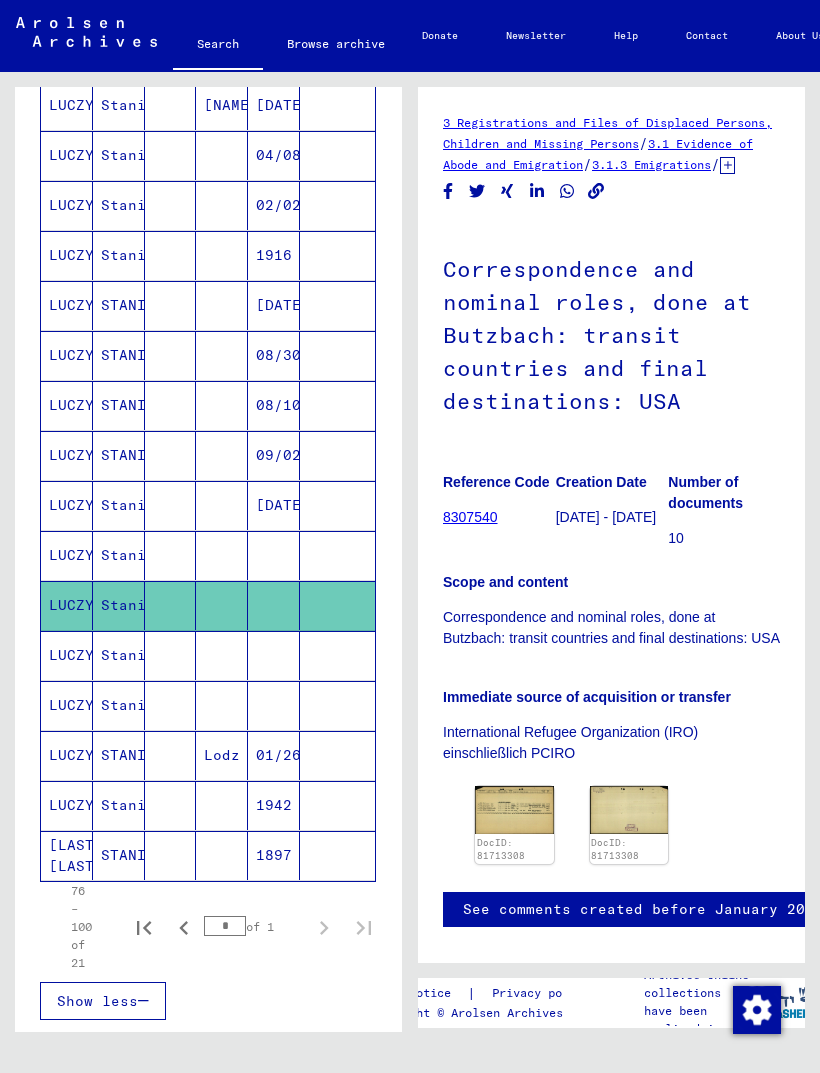 scroll, scrollTop: 606, scrollLeft: 0, axis: vertical 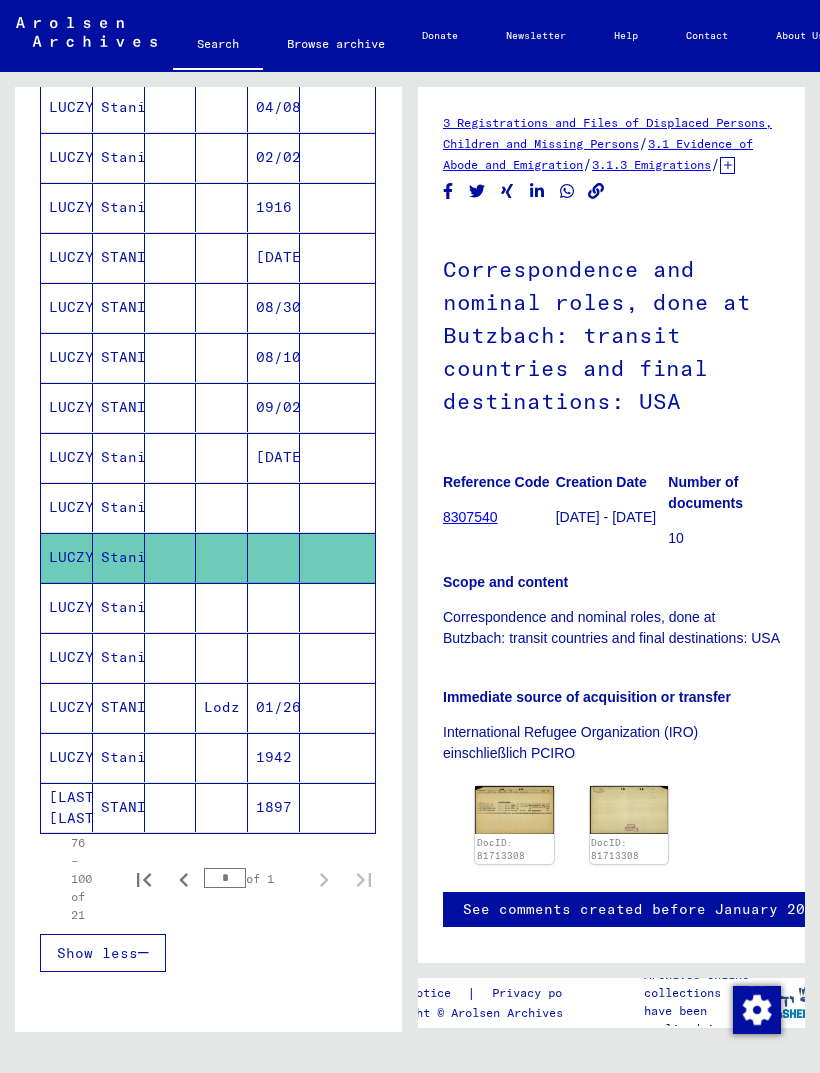 click 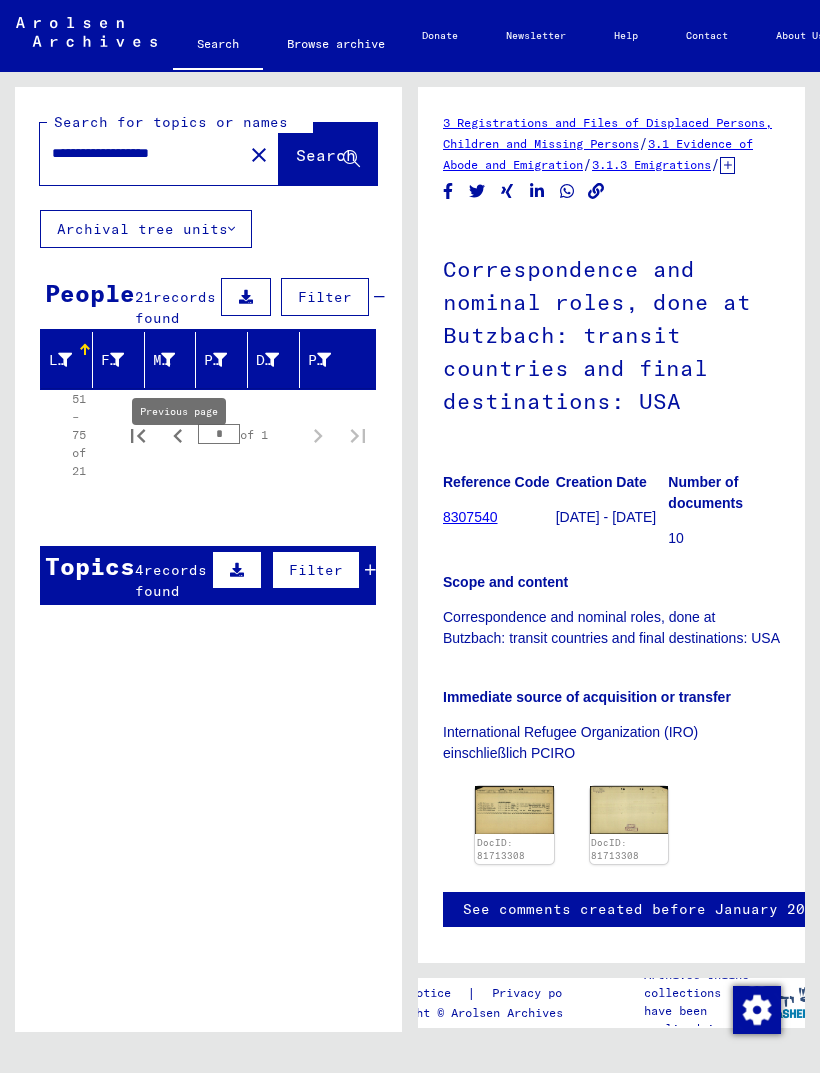 scroll, scrollTop: 0, scrollLeft: 0, axis: both 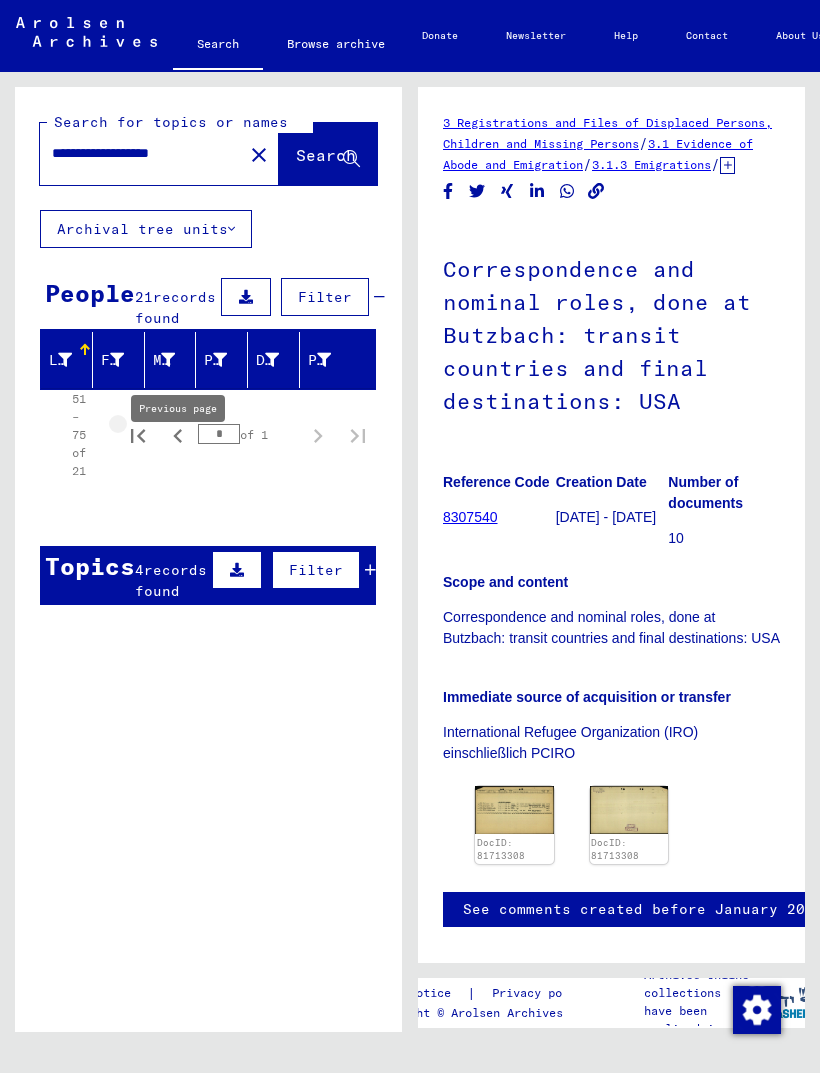 click 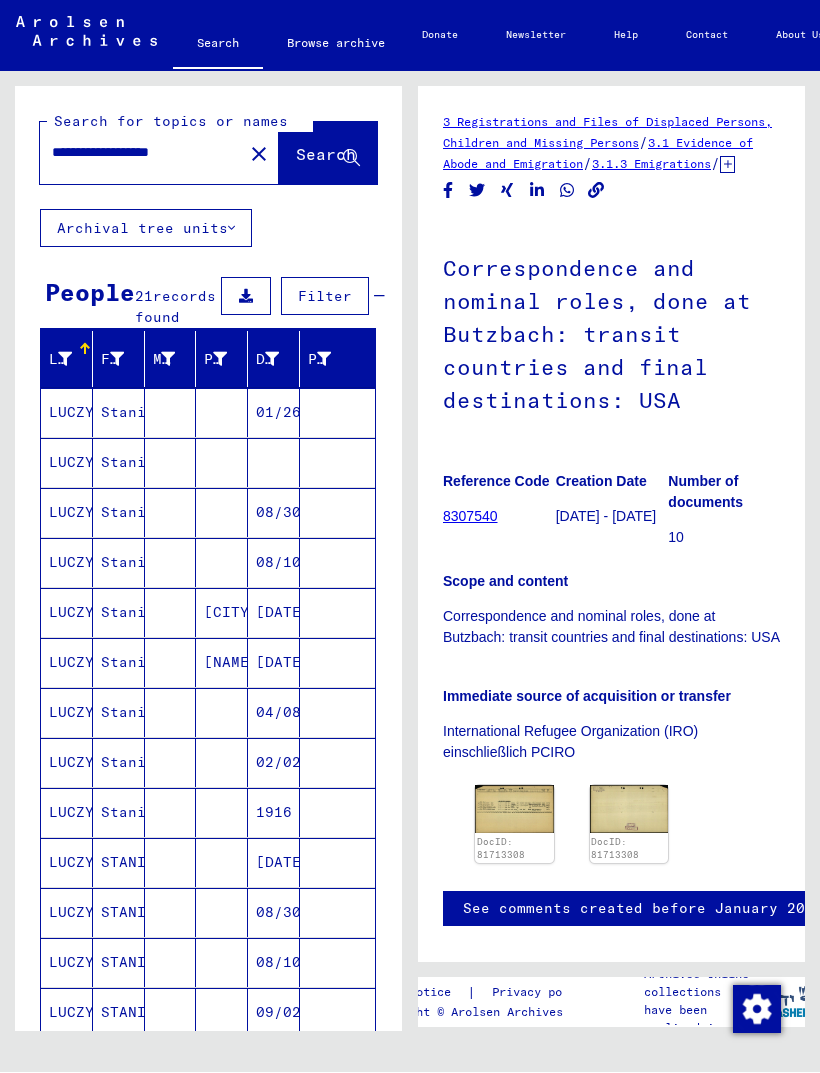 scroll, scrollTop: 0, scrollLeft: 0, axis: both 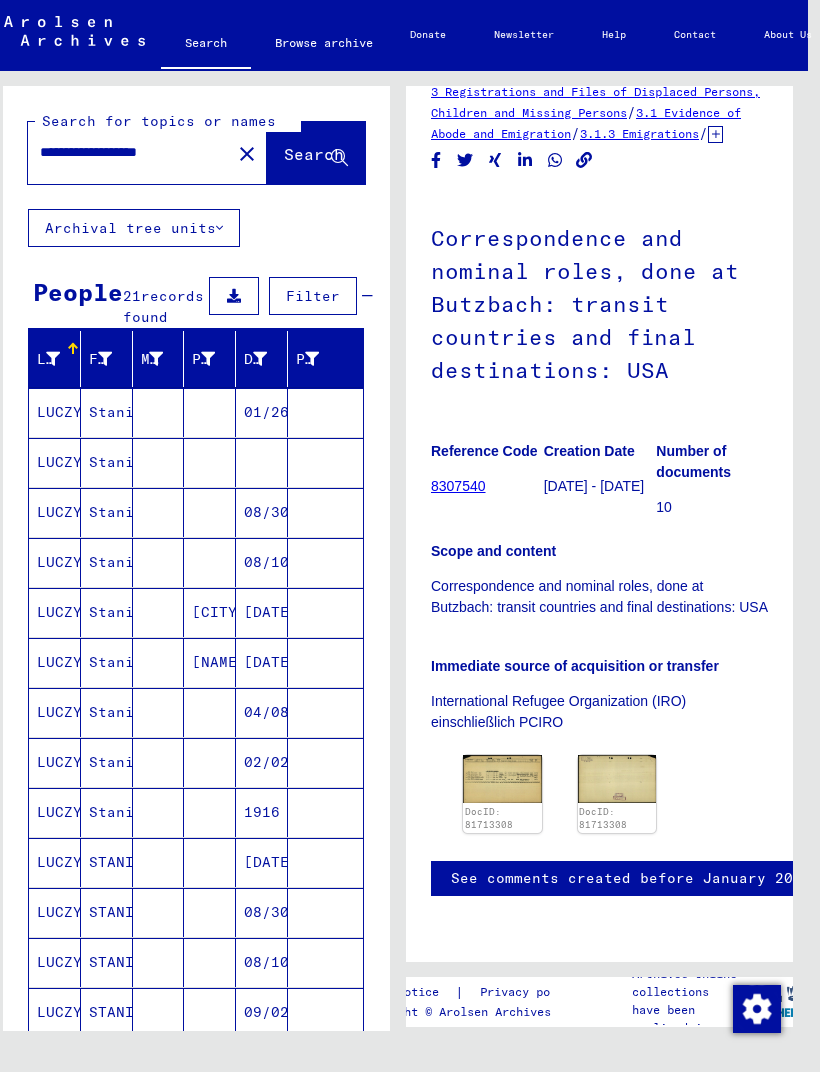 click at bounding box center (757, 1010) 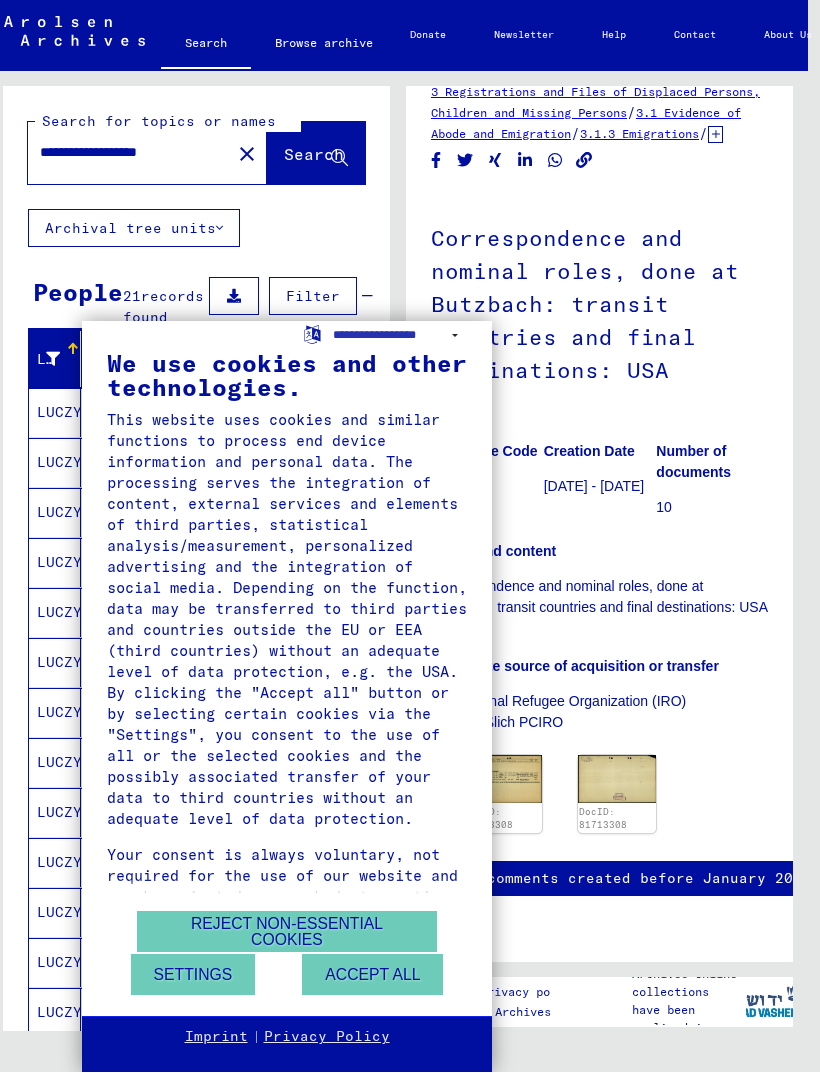 scroll, scrollTop: 619, scrollLeft: 0, axis: vertical 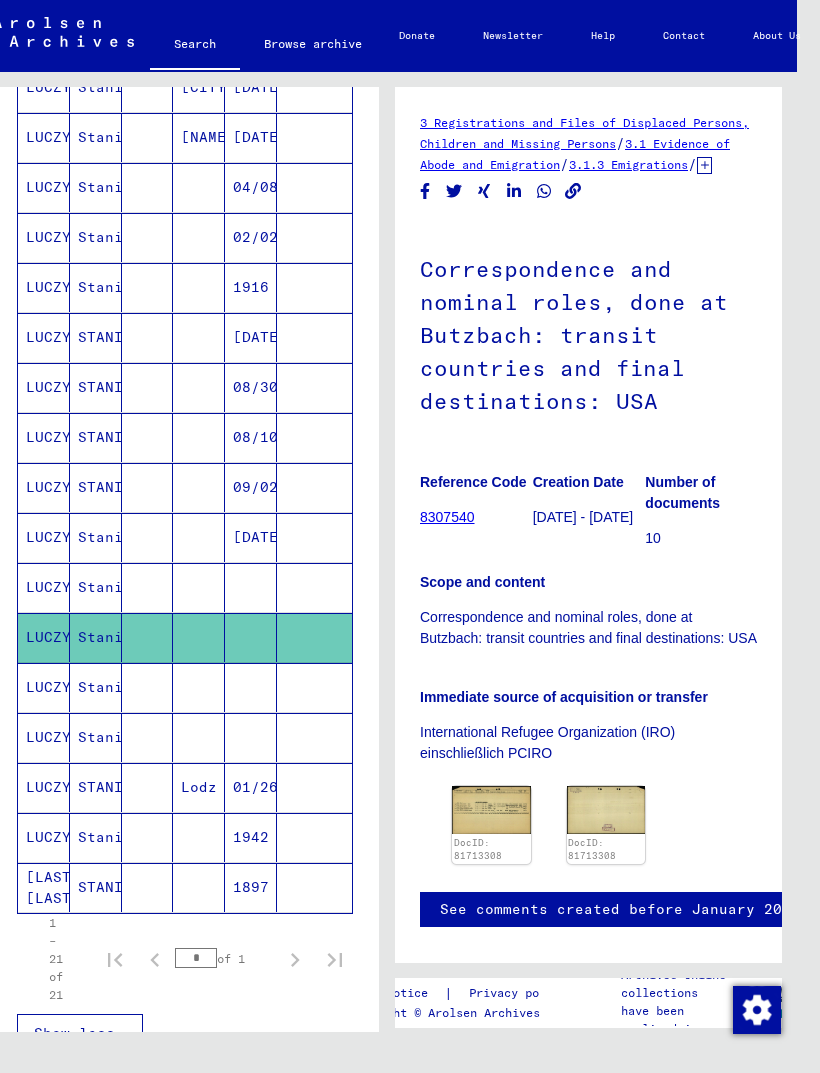 click on "Lodz" at bounding box center (199, 837) 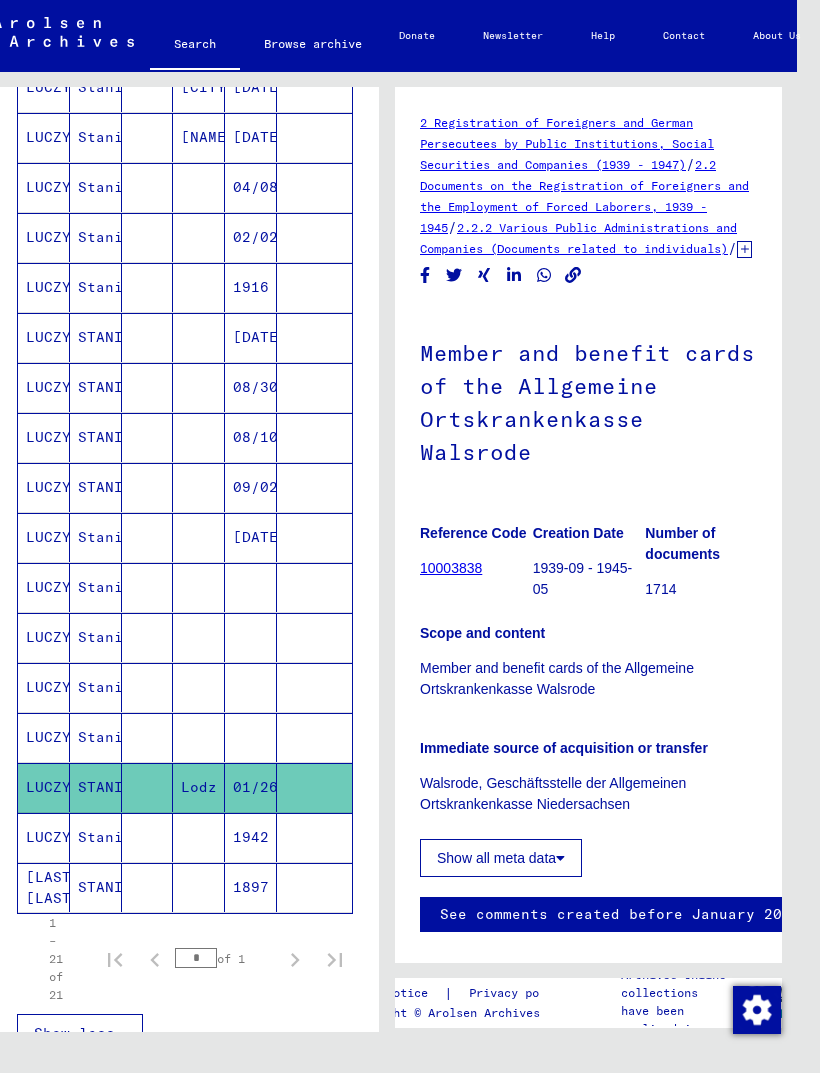 scroll, scrollTop: 0, scrollLeft: 0, axis: both 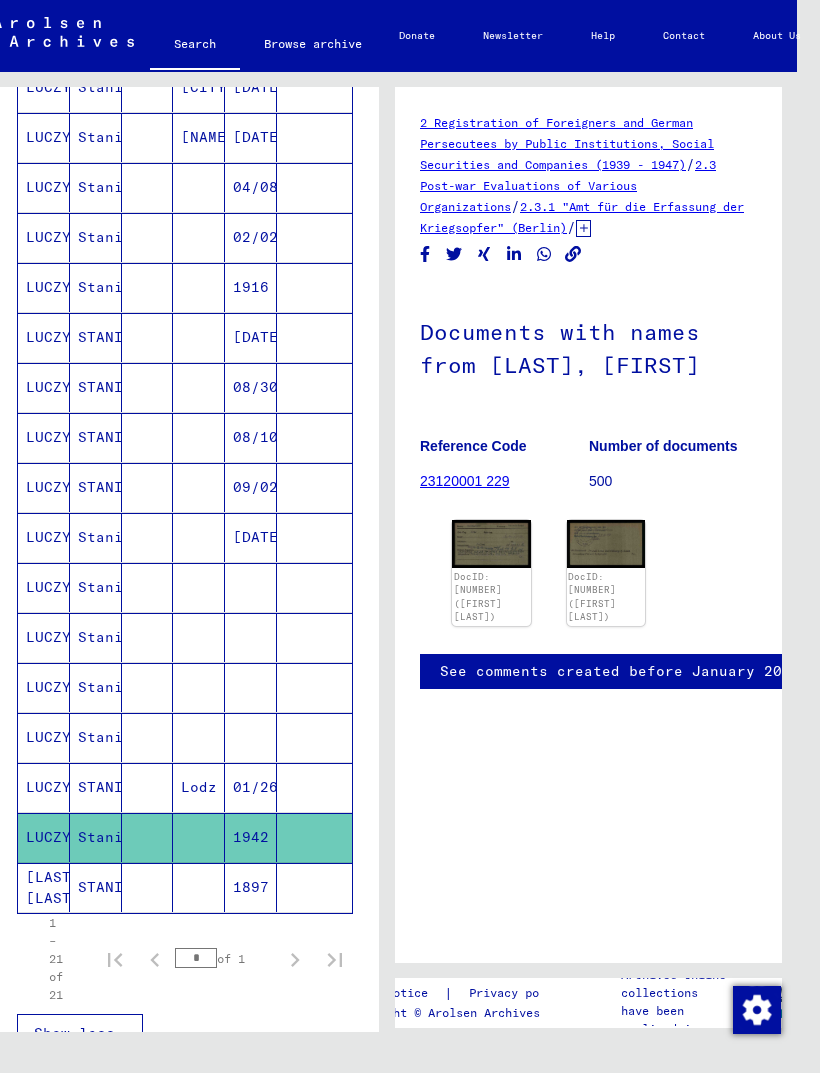 click 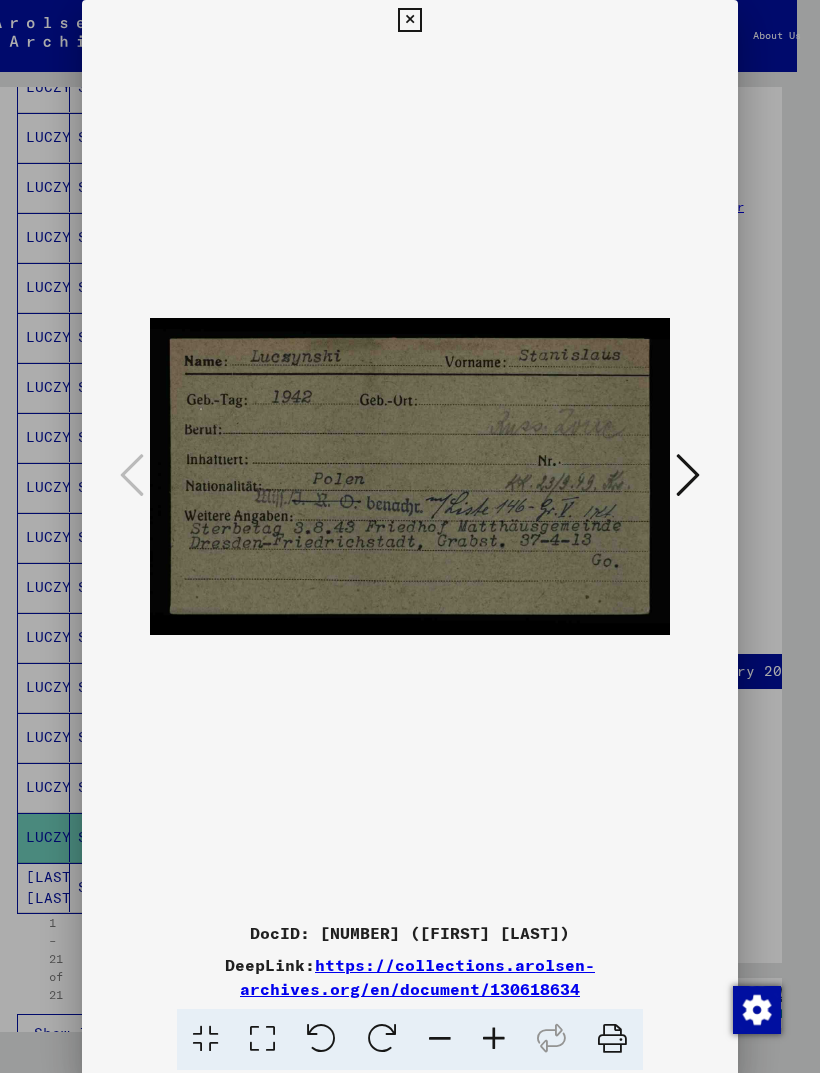 click at bounding box center (409, 20) 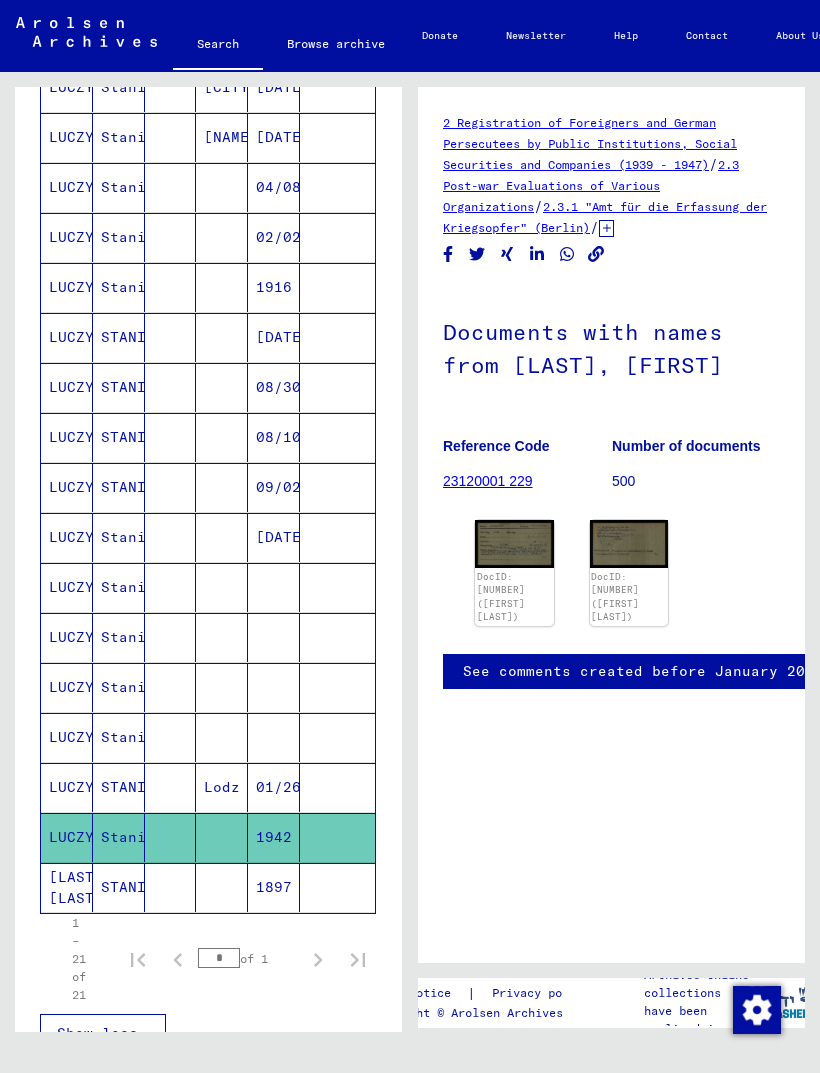 scroll, scrollTop: 23, scrollLeft: 0, axis: vertical 